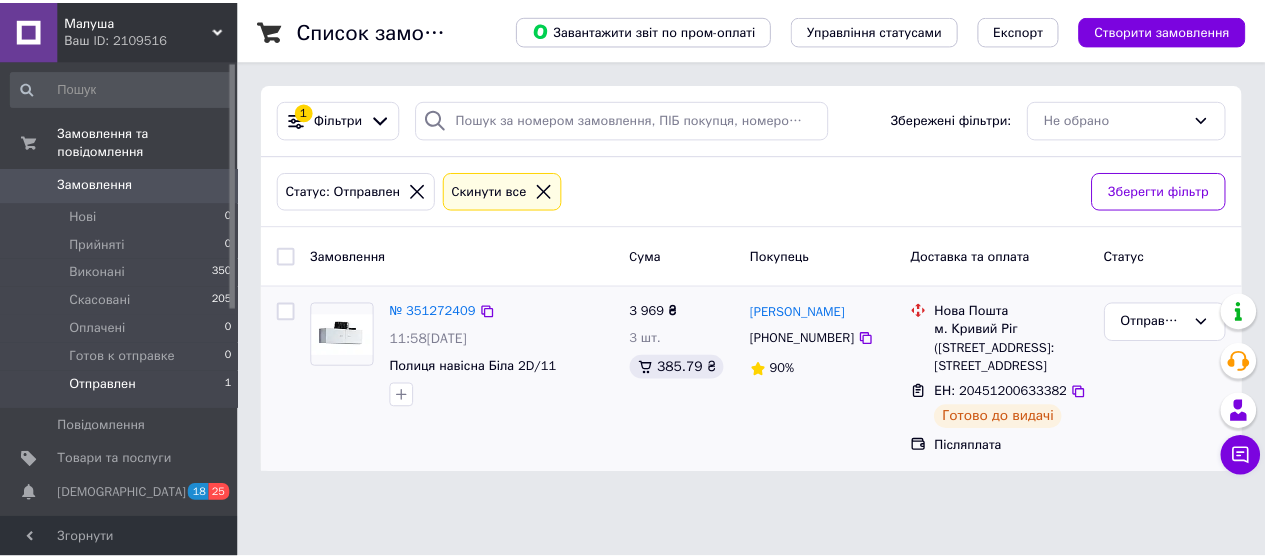 scroll, scrollTop: 0, scrollLeft: 0, axis: both 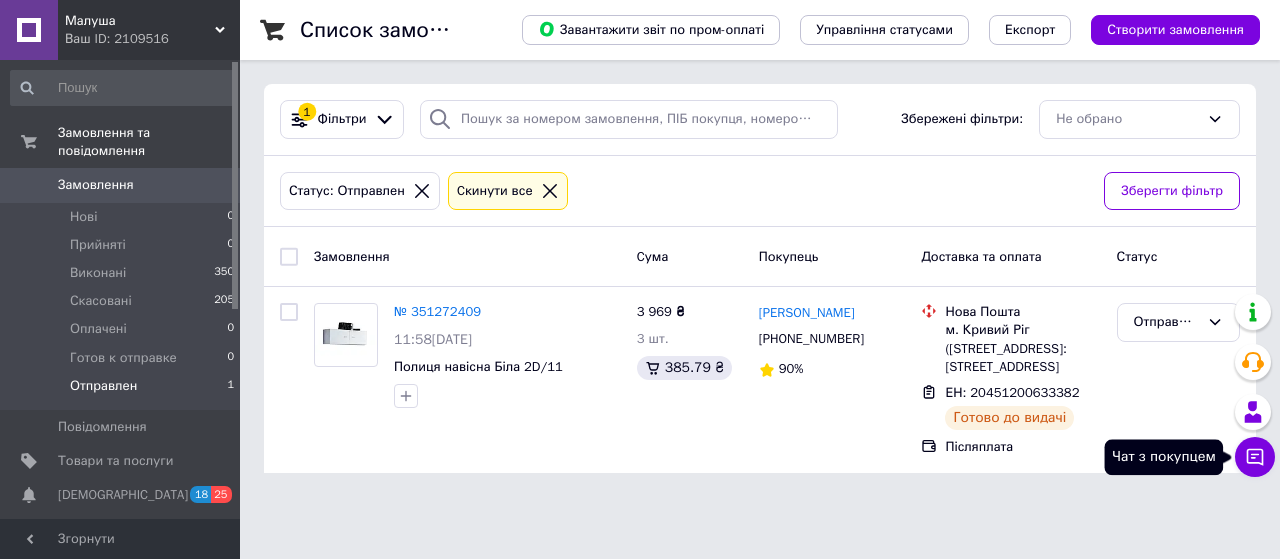 click on "Чат з покупцем" at bounding box center (1255, 457) 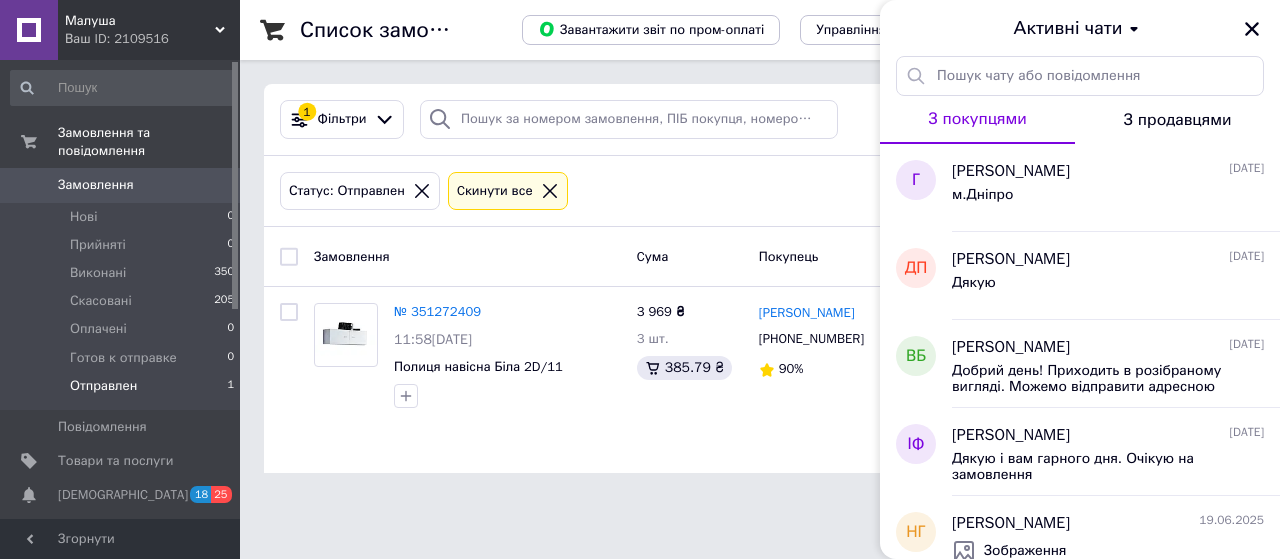 click 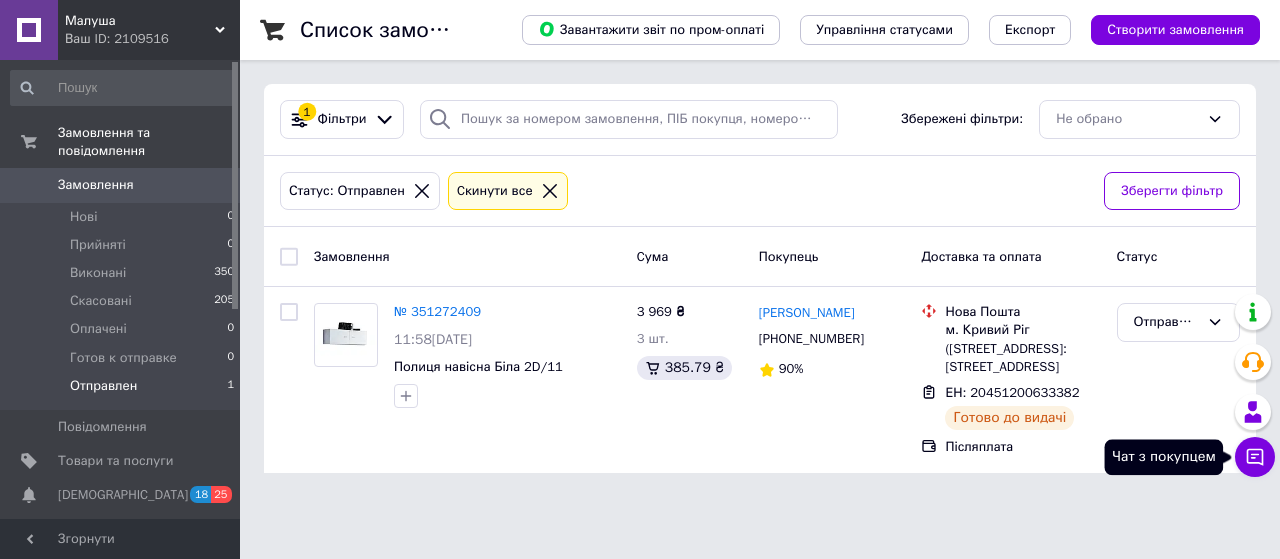 click 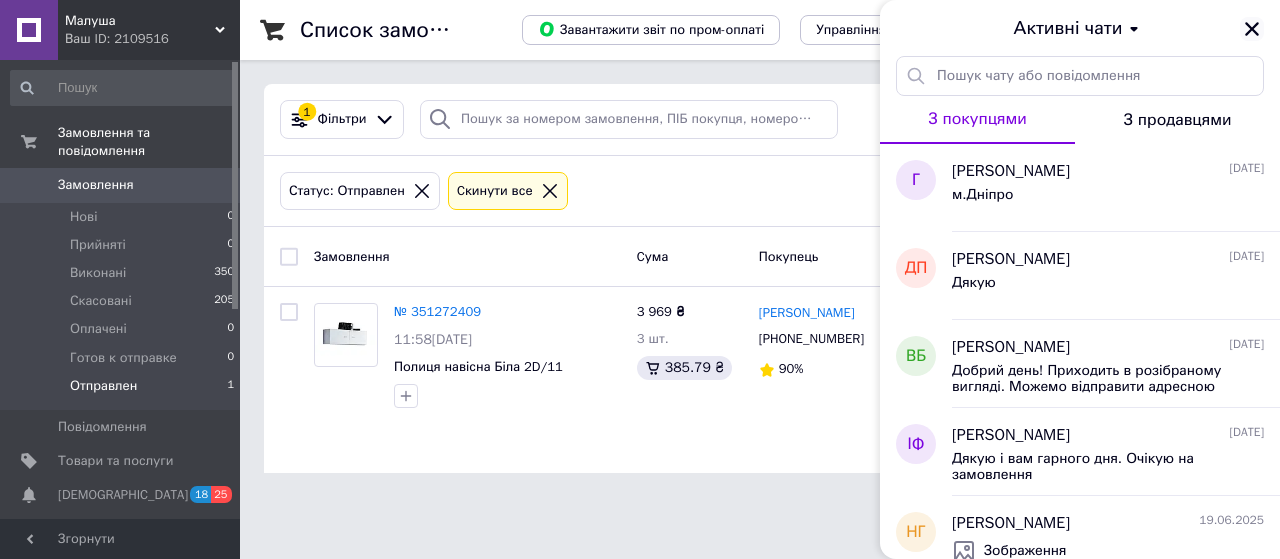 click 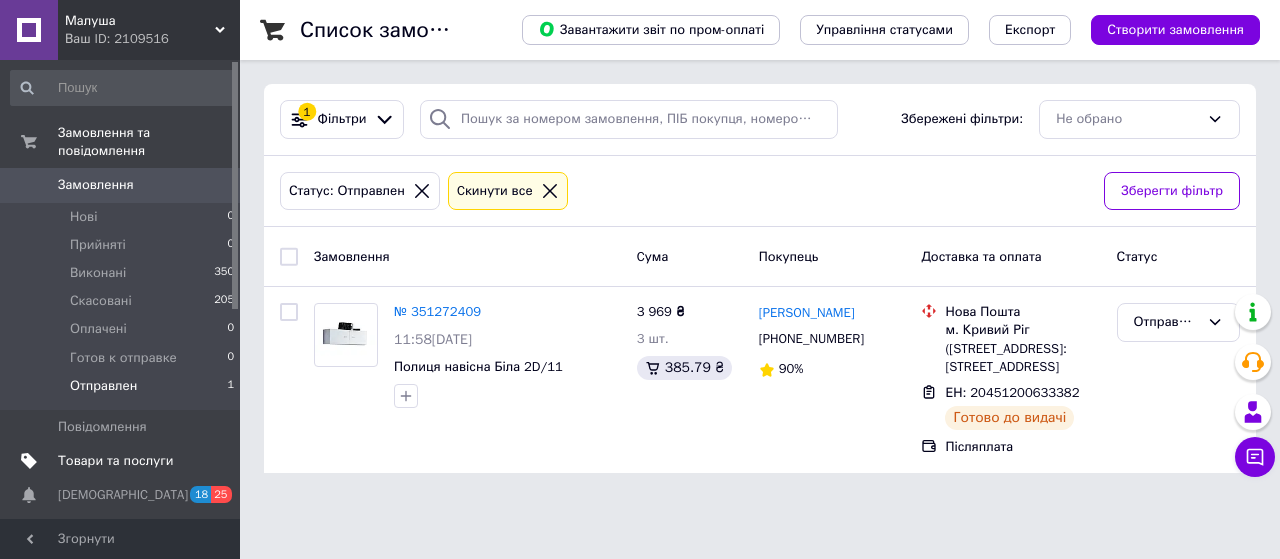 click on "Товари та послуги" at bounding box center [123, 461] 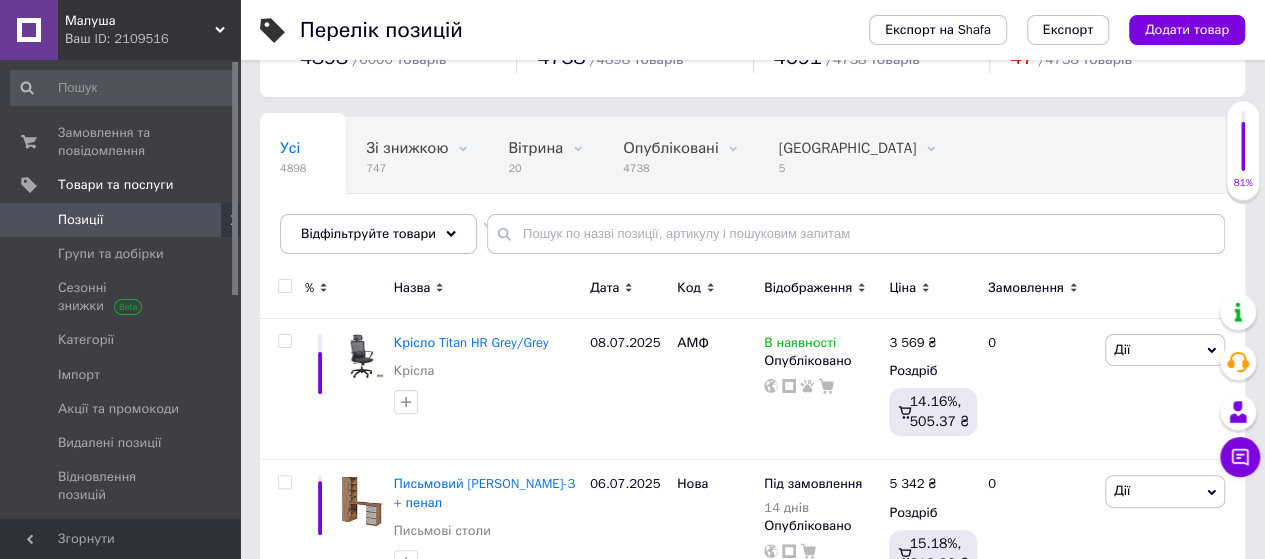 scroll, scrollTop: 100, scrollLeft: 0, axis: vertical 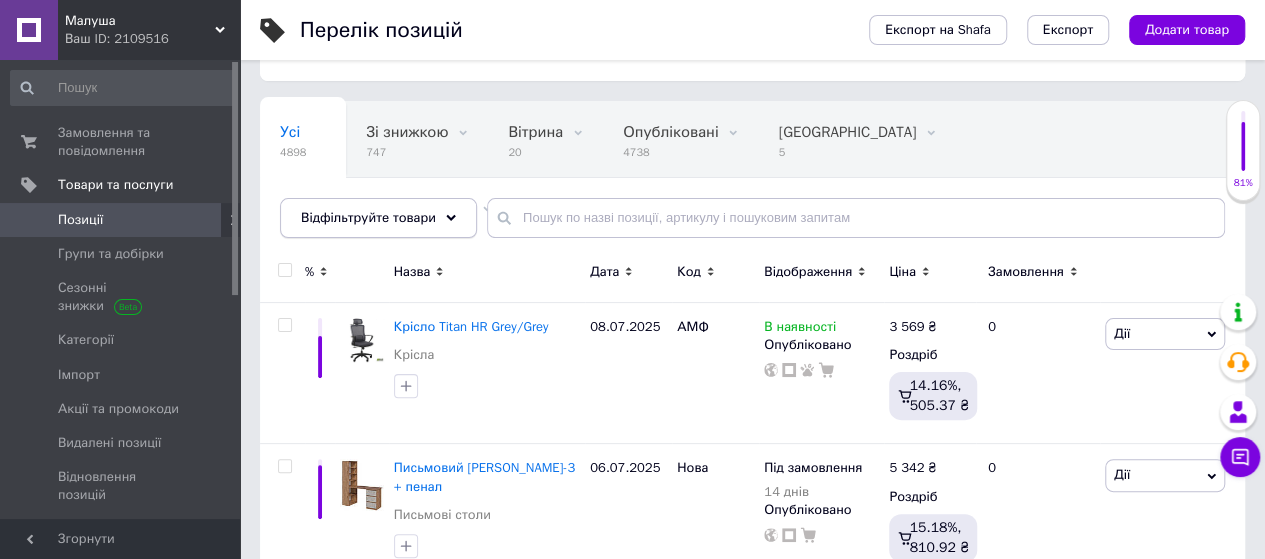 click on "Відфільтруйте товари" at bounding box center [378, 218] 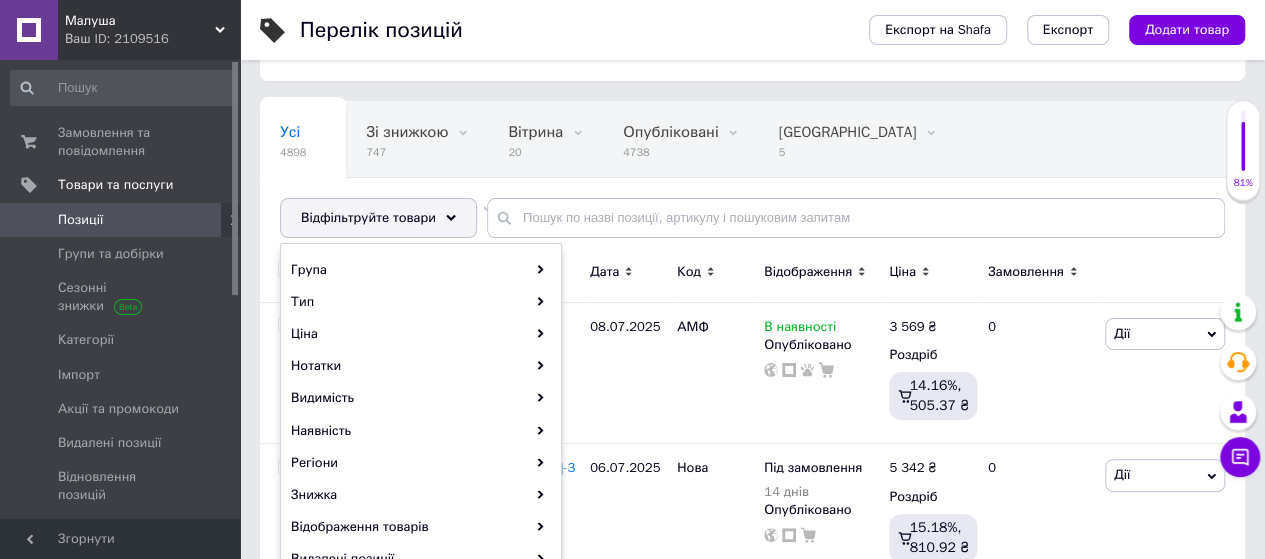 click on "Усі 4898 Зі знижкою 747 Видалити Редагувати Вітрина 20 Видалити Редагувати Опубліковані 4738 Видалити Редагувати [GEOGRAPHIC_DATA] 5 Видалити Редагувати Автозаповнення характе... 1152 Видалити Редагувати Ok Відфільтровано...  Зберегти" at bounding box center [770, 178] 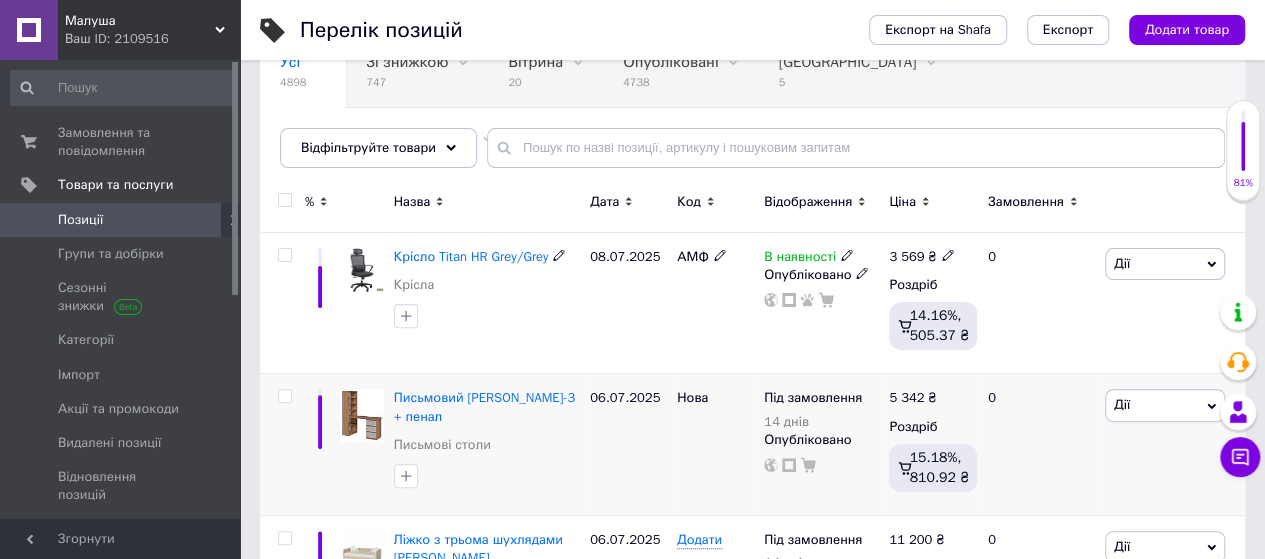 scroll, scrollTop: 200, scrollLeft: 0, axis: vertical 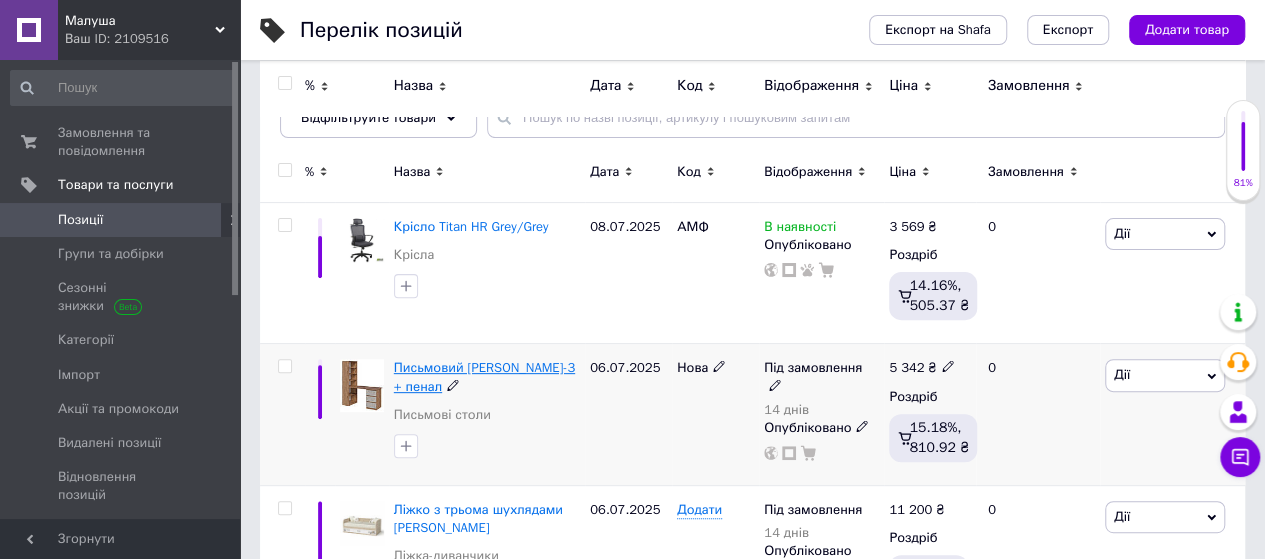click on "Письмовий [PERSON_NAME]-3 + пенал" at bounding box center (484, 376) 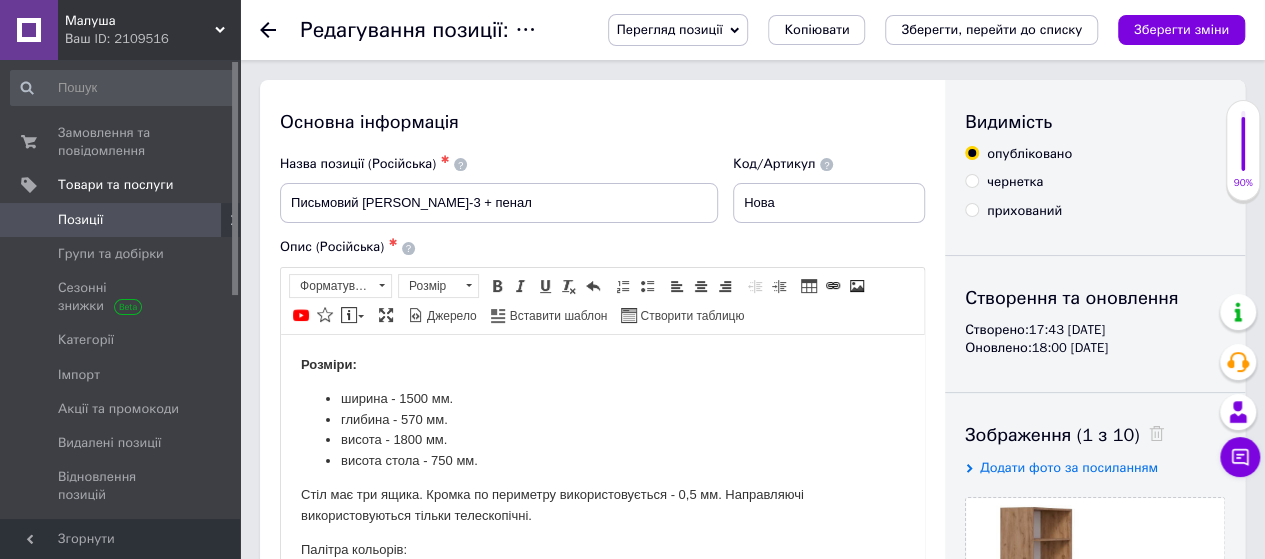 scroll, scrollTop: 0, scrollLeft: 0, axis: both 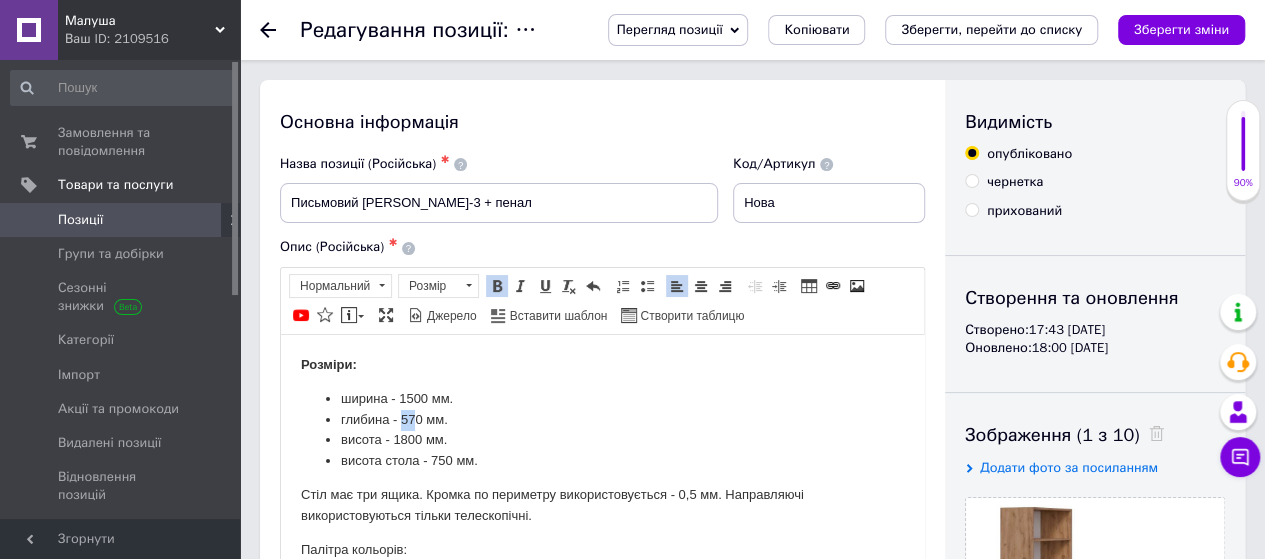 drag, startPoint x: 417, startPoint y: 417, endPoint x: 403, endPoint y: 419, distance: 14.142136 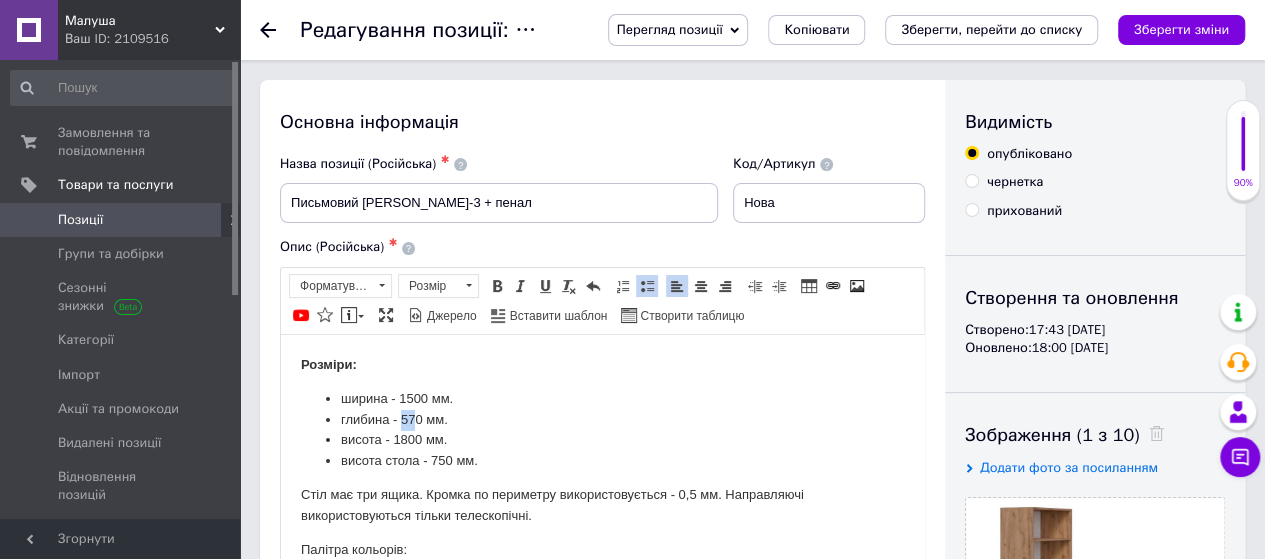 type 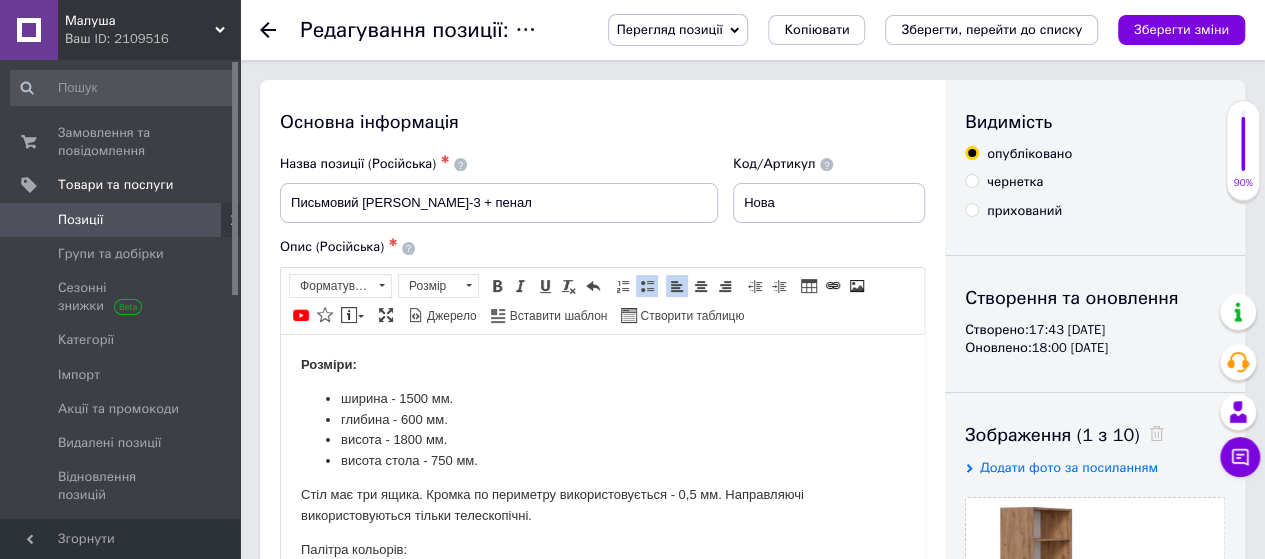 click on "глибина - 600 мм." at bounding box center (602, 419) 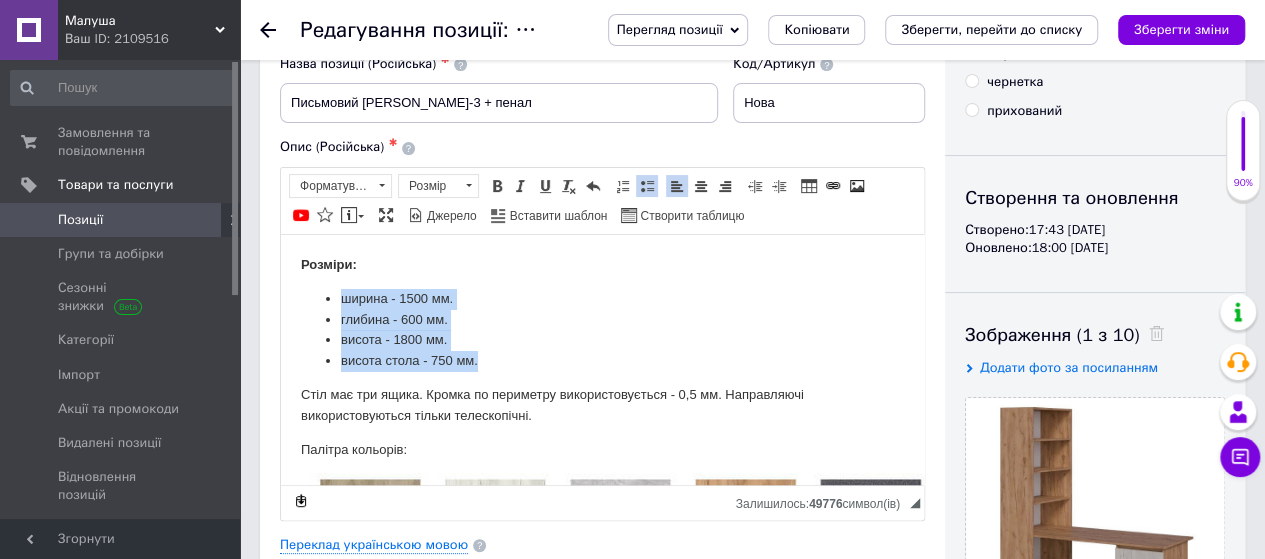 drag, startPoint x: 493, startPoint y: 354, endPoint x: 329, endPoint y: 287, distance: 177.15813 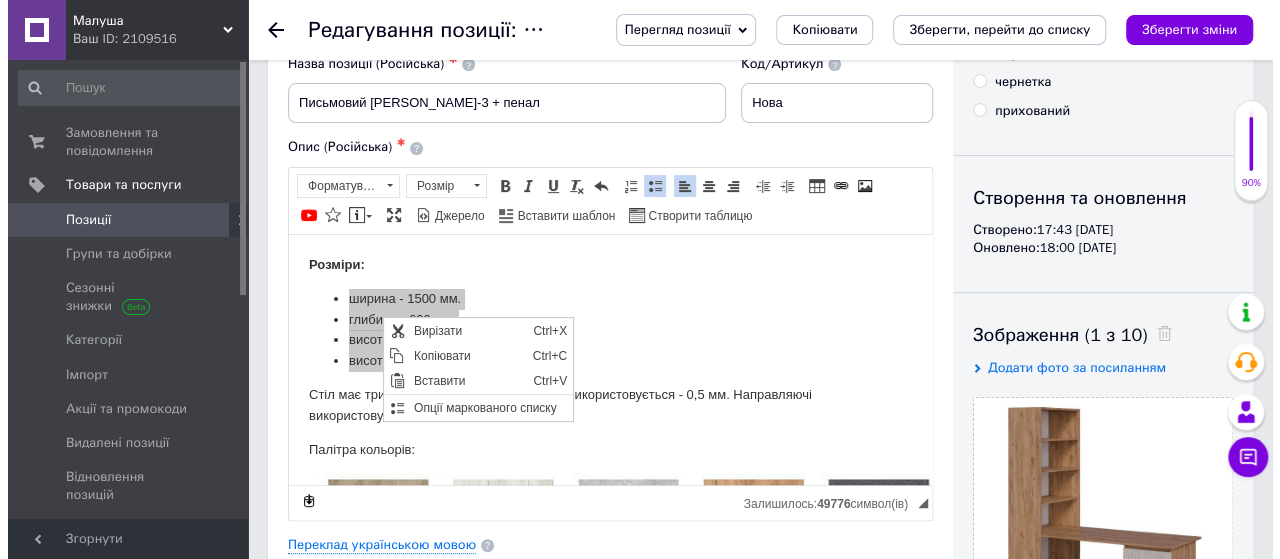 scroll, scrollTop: 0, scrollLeft: 0, axis: both 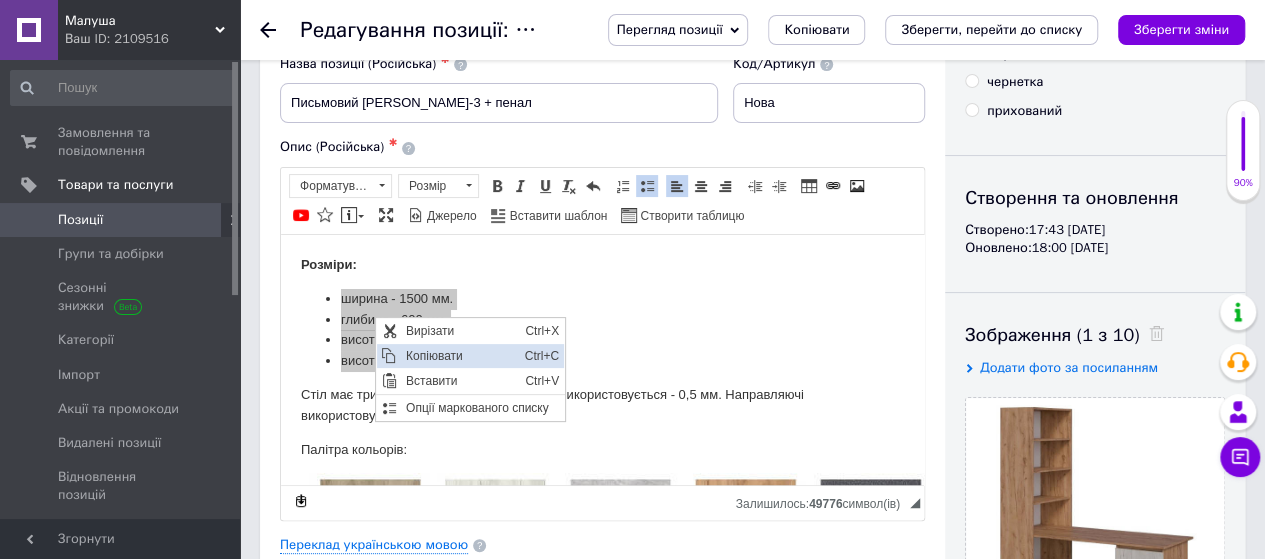 click on "Копіювати" at bounding box center [459, 356] 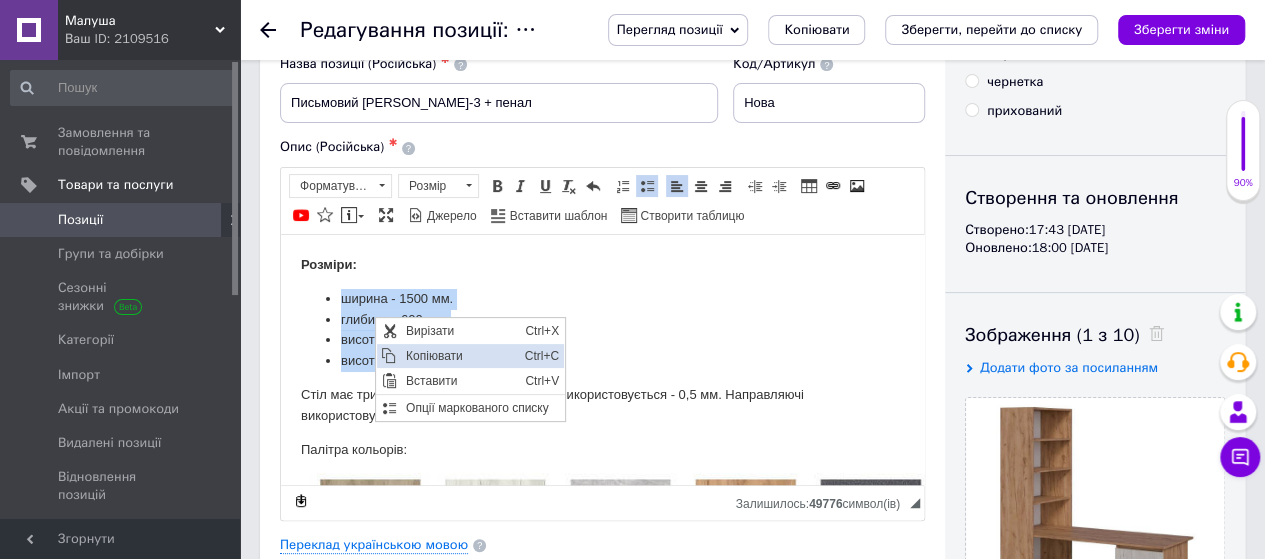 copy on "ширина - 1500 мм. глибина - 600 мм. висота - 1800 мм. висота стола - 750 мм." 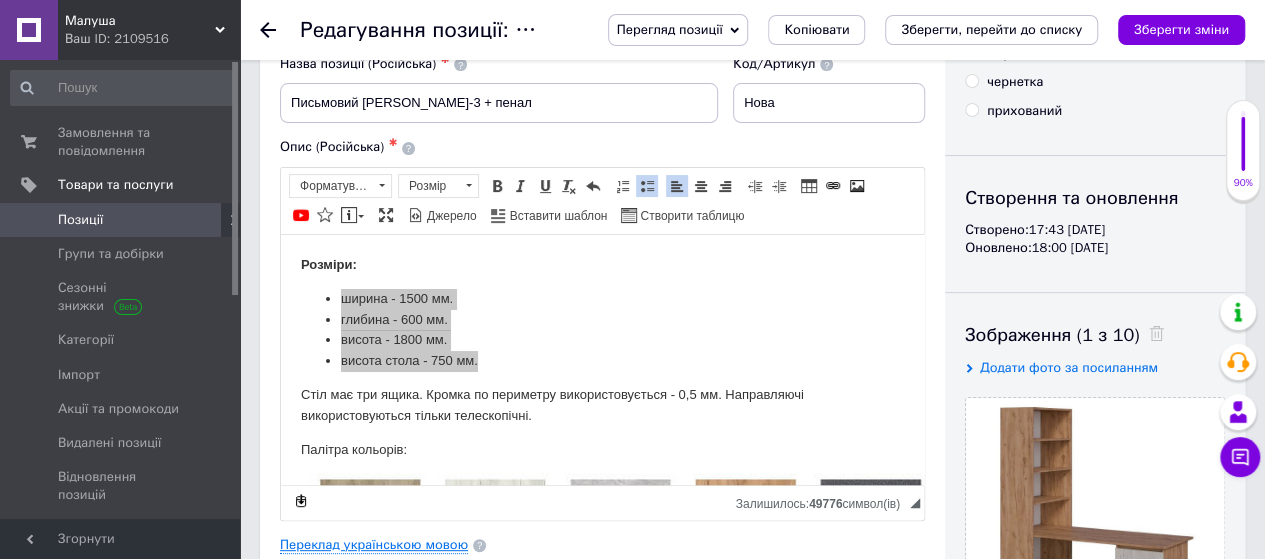 drag, startPoint x: 422, startPoint y: 529, endPoint x: 431, endPoint y: 536, distance: 11.401754 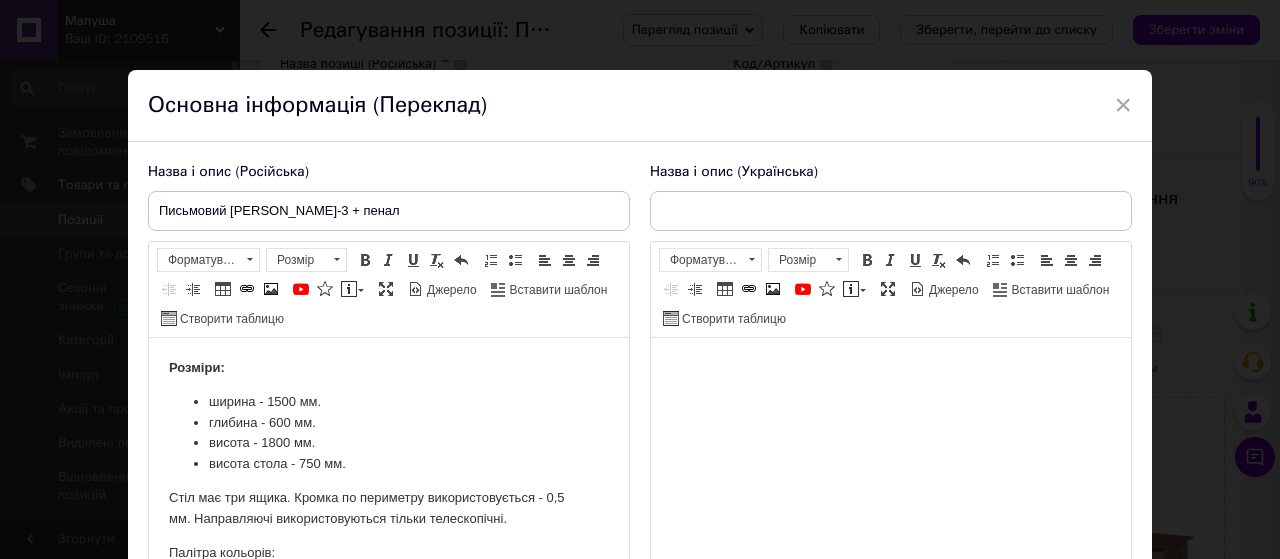 scroll, scrollTop: 0, scrollLeft: 0, axis: both 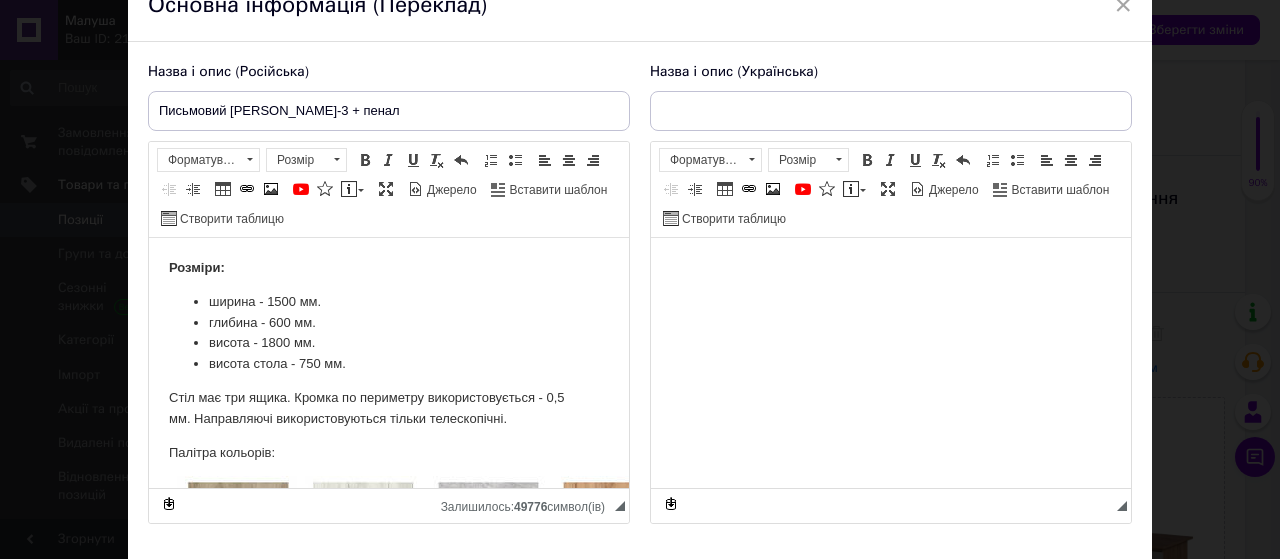 type on "Письмовий [PERSON_NAME]-3 + пенал" 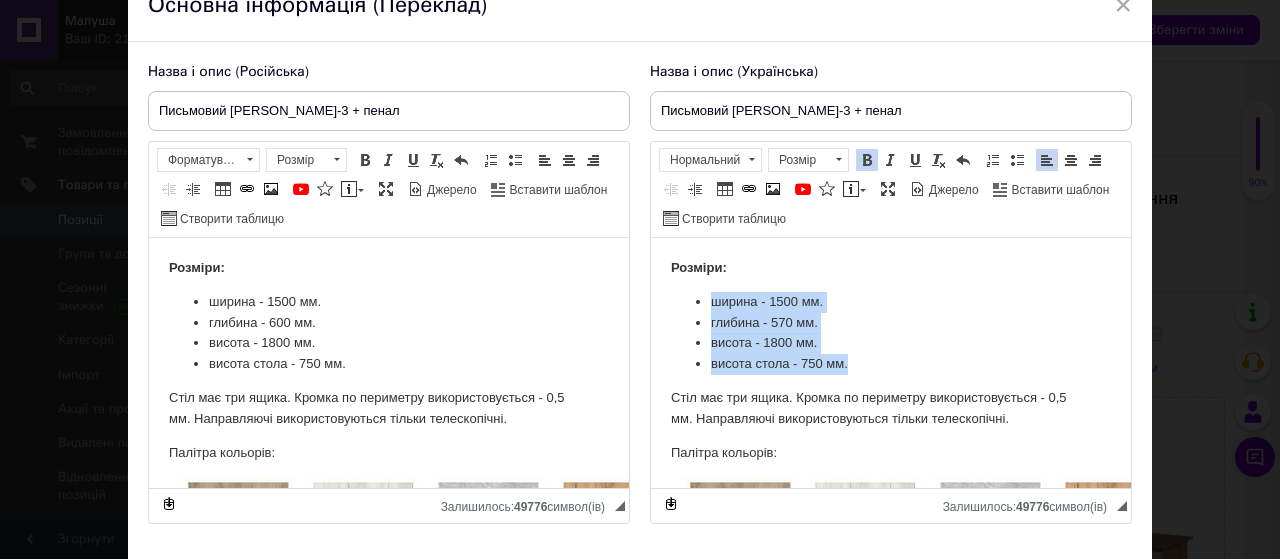 drag, startPoint x: 860, startPoint y: 366, endPoint x: 705, endPoint y: 292, distance: 171.75854 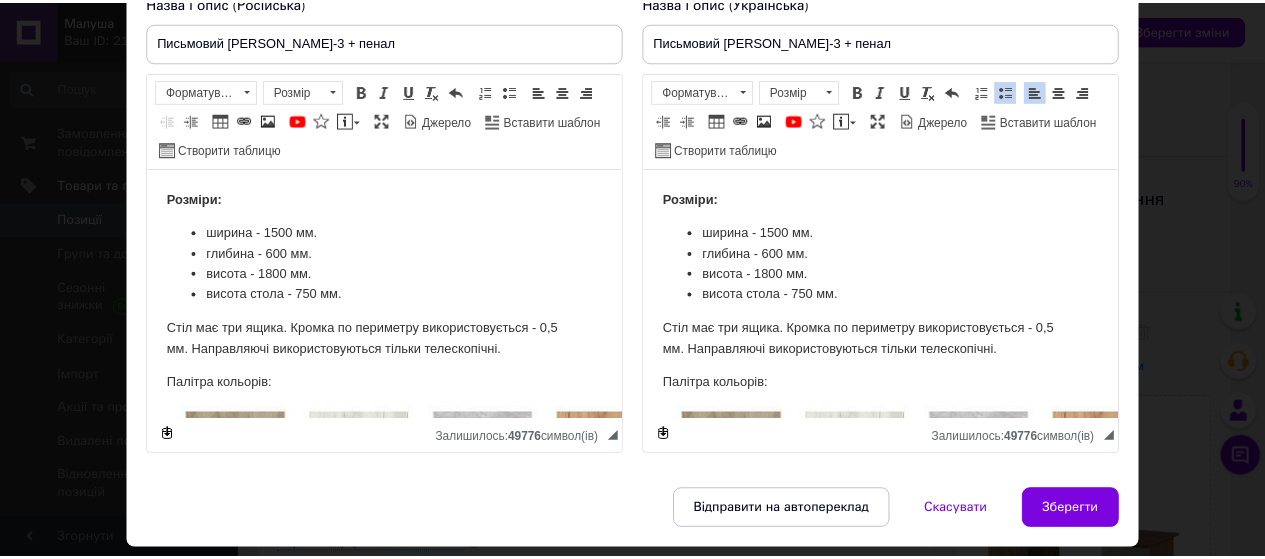 scroll, scrollTop: 225, scrollLeft: 0, axis: vertical 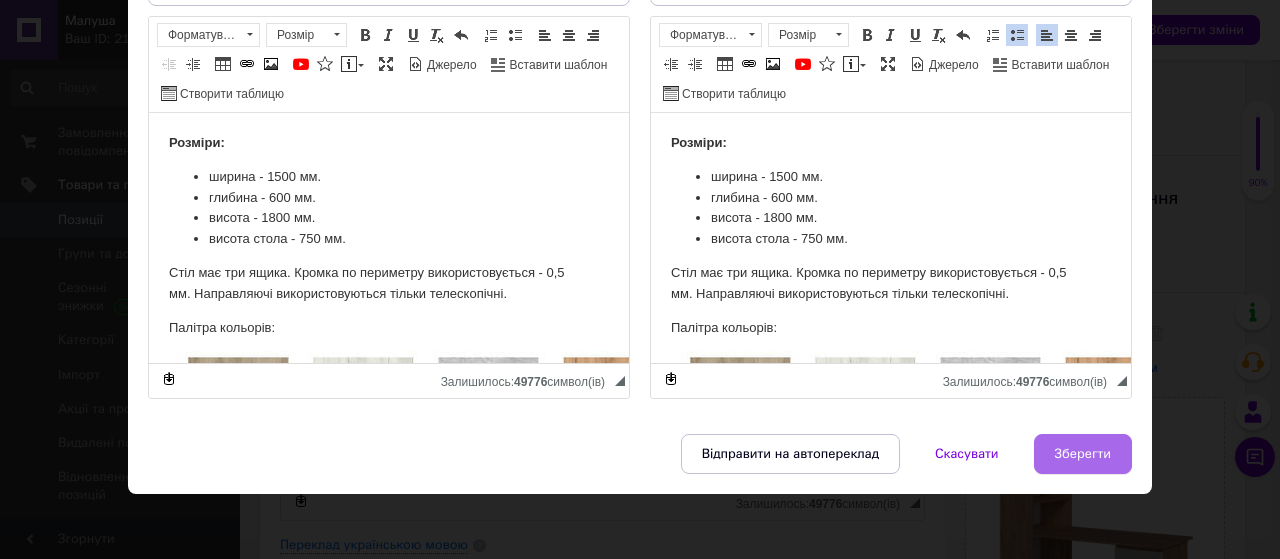 click on "Зберегти" at bounding box center (1083, 454) 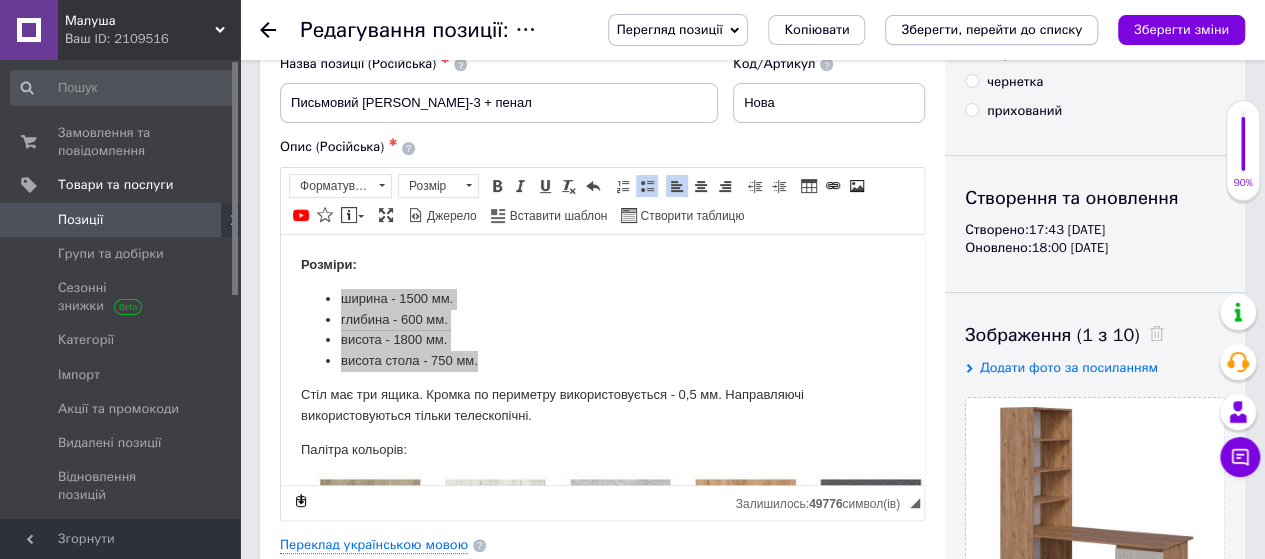 click on "Зберегти, перейти до списку" at bounding box center (991, 29) 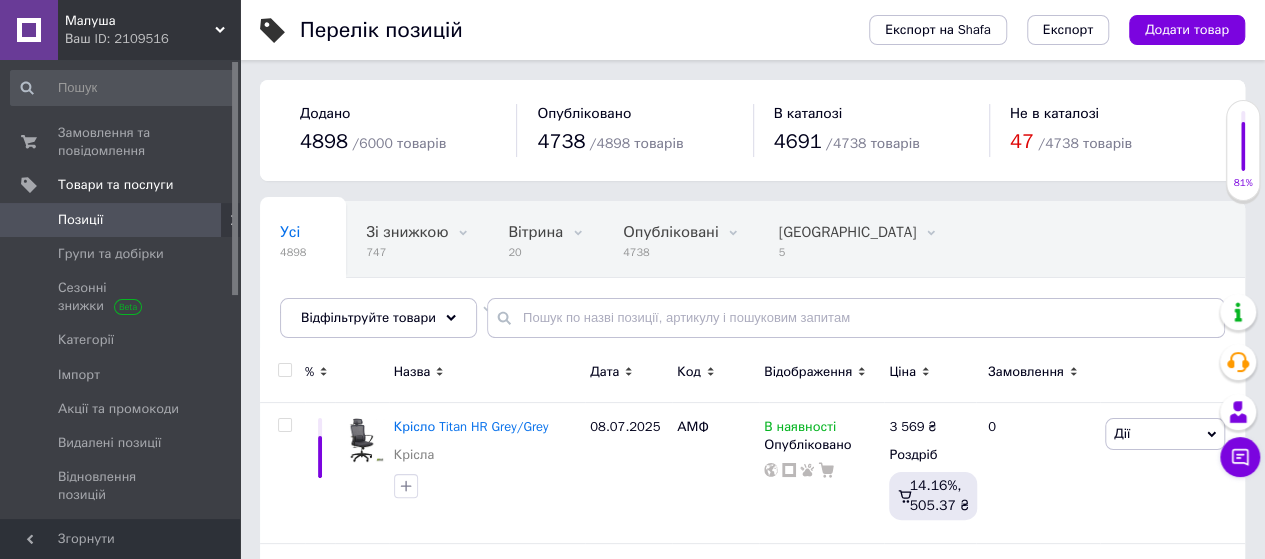 scroll, scrollTop: 85, scrollLeft: 0, axis: vertical 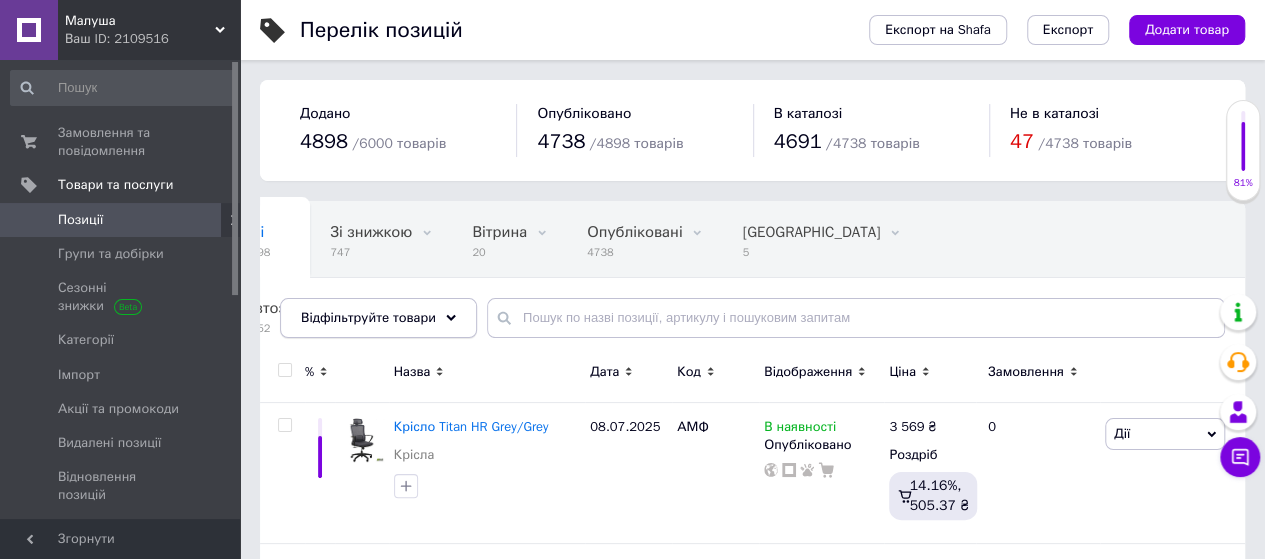 click on "Відфільтруйте товари" at bounding box center [378, 318] 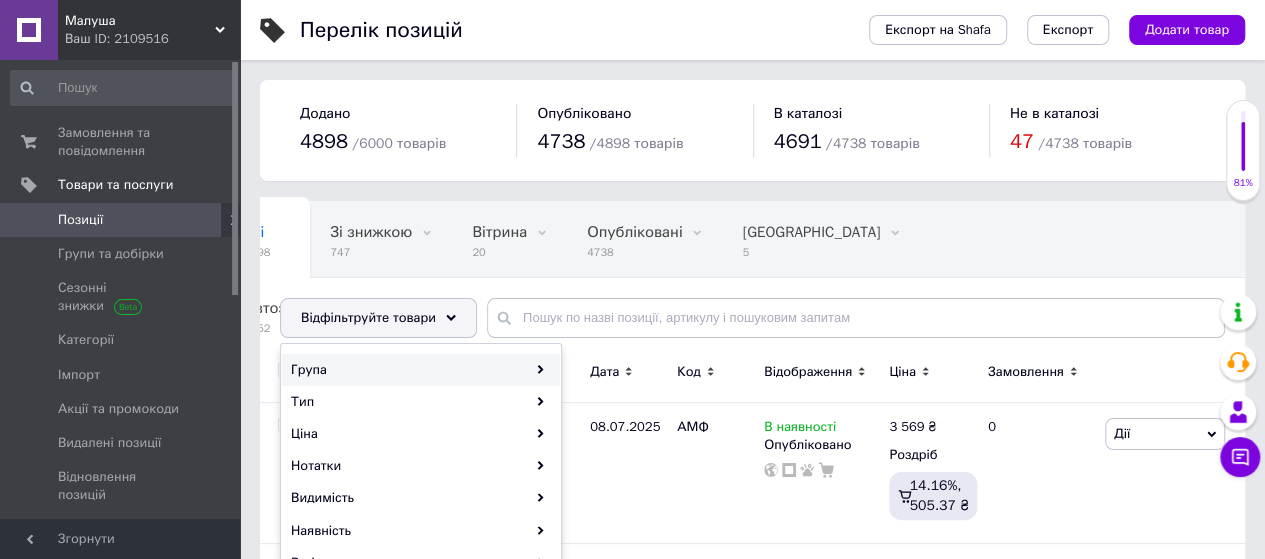 click on "Група" at bounding box center [421, 370] 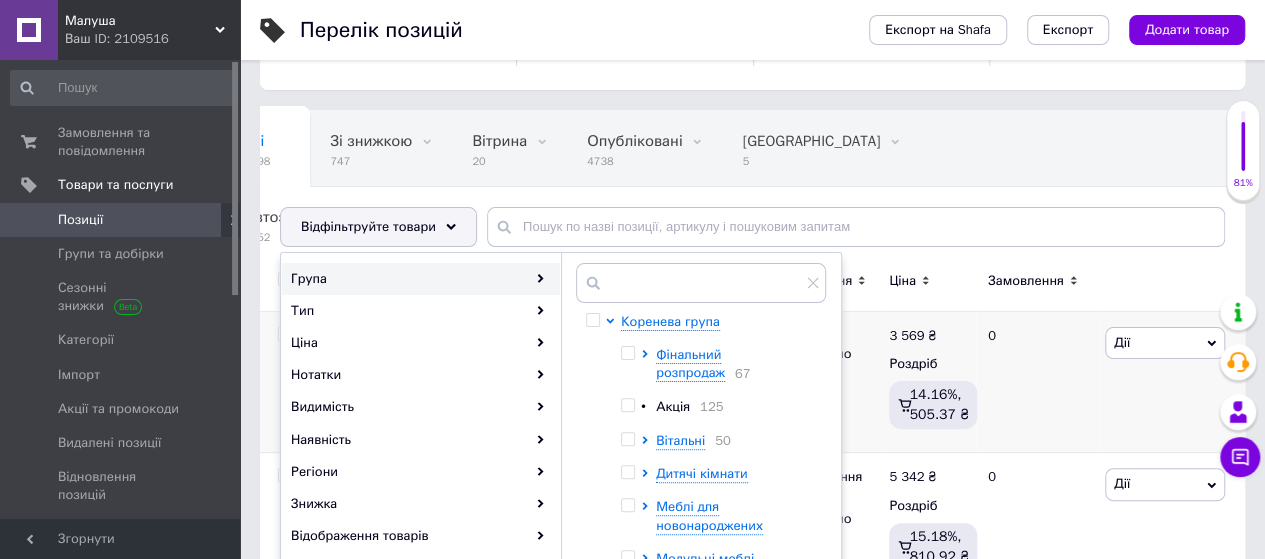 scroll, scrollTop: 200, scrollLeft: 0, axis: vertical 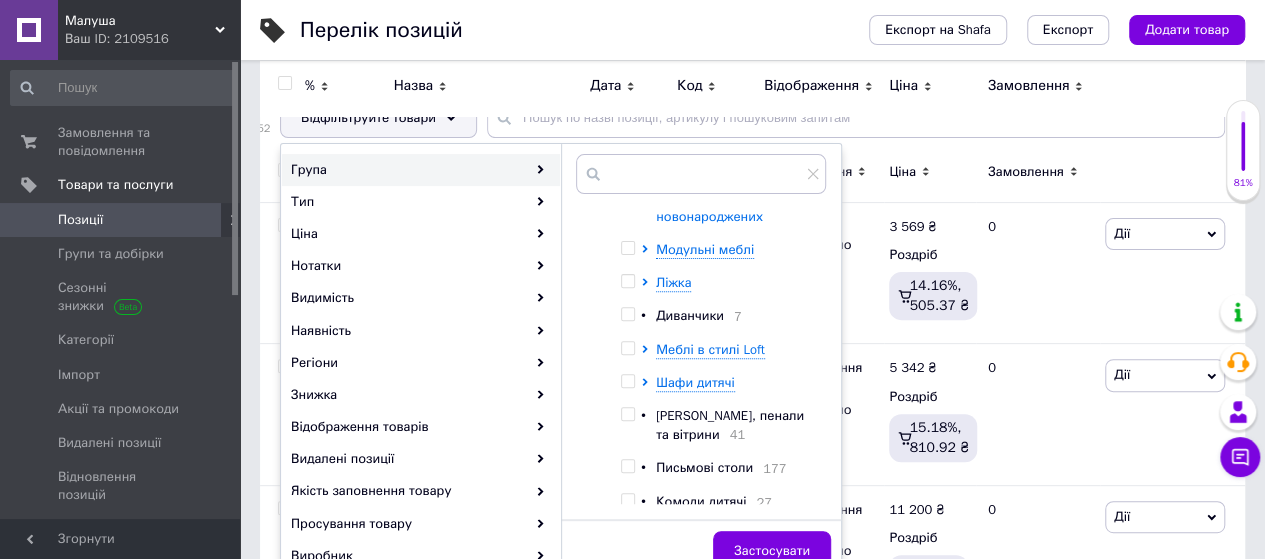click on "Меблі для новонароджених" at bounding box center (709, 206) 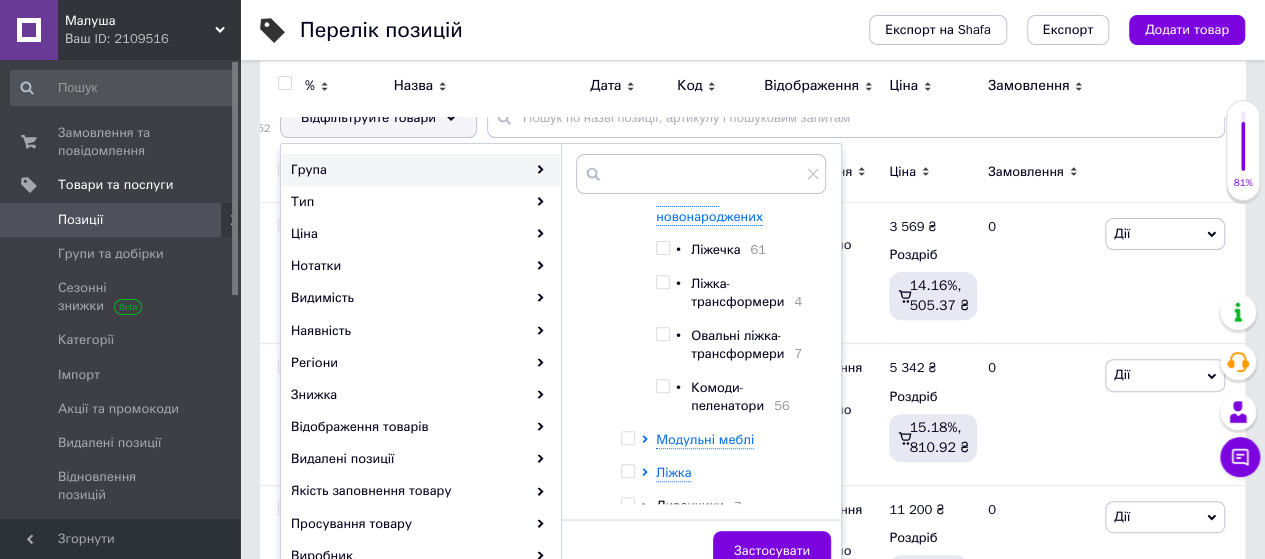 click on "Ліжечка" at bounding box center (715, 249) 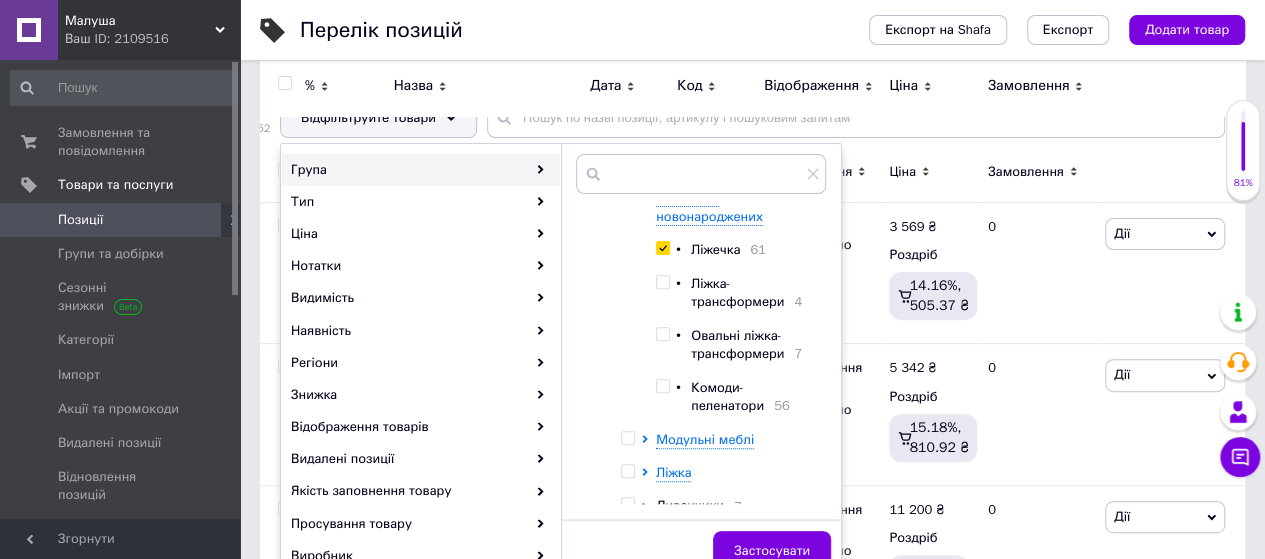 checkbox on "true" 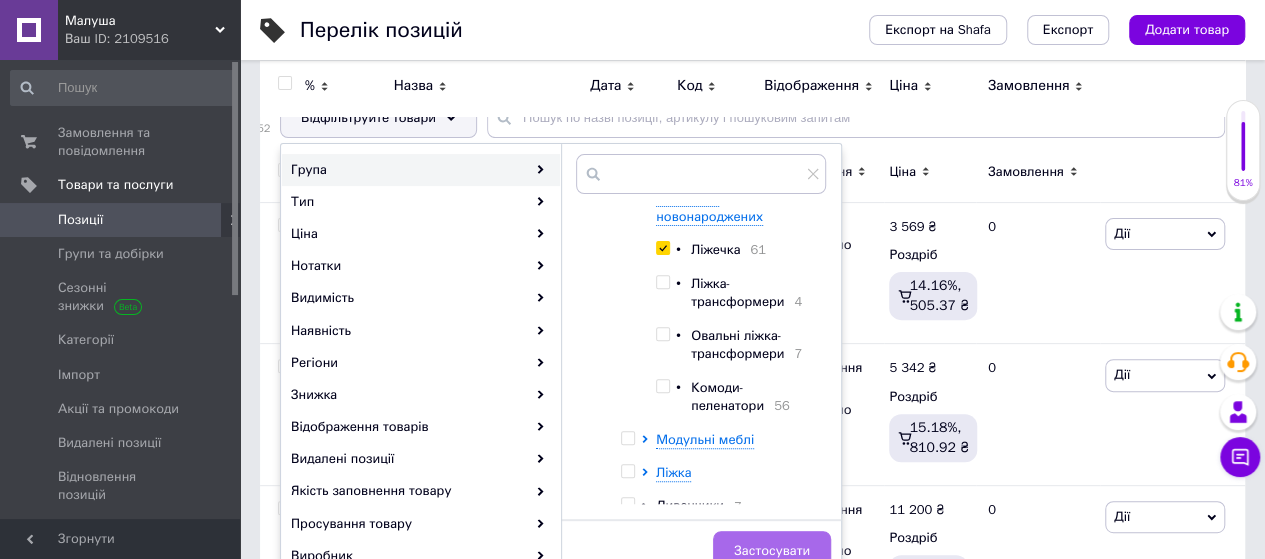 click on "Застосувати" at bounding box center [772, 551] 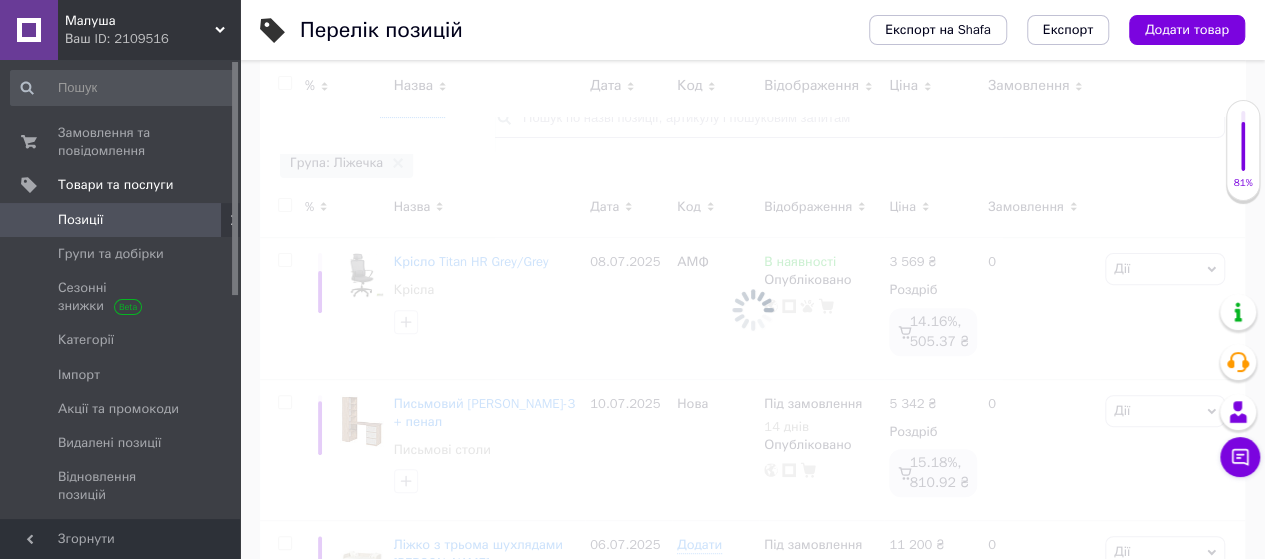 scroll, scrollTop: 0, scrollLeft: 298, axis: horizontal 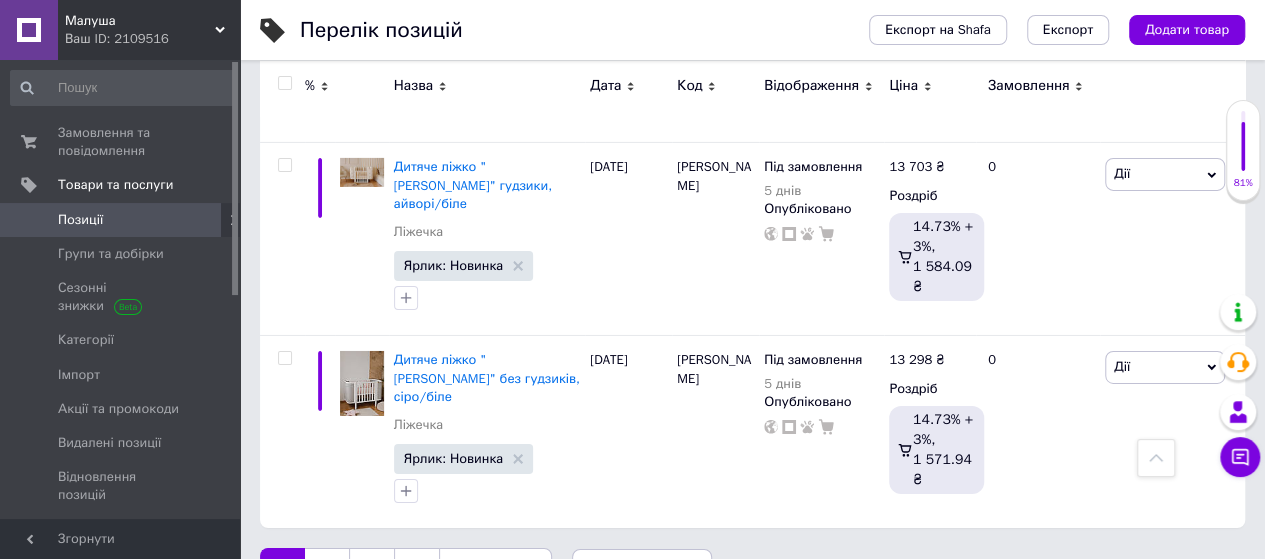 click on "2" at bounding box center (327, 569) 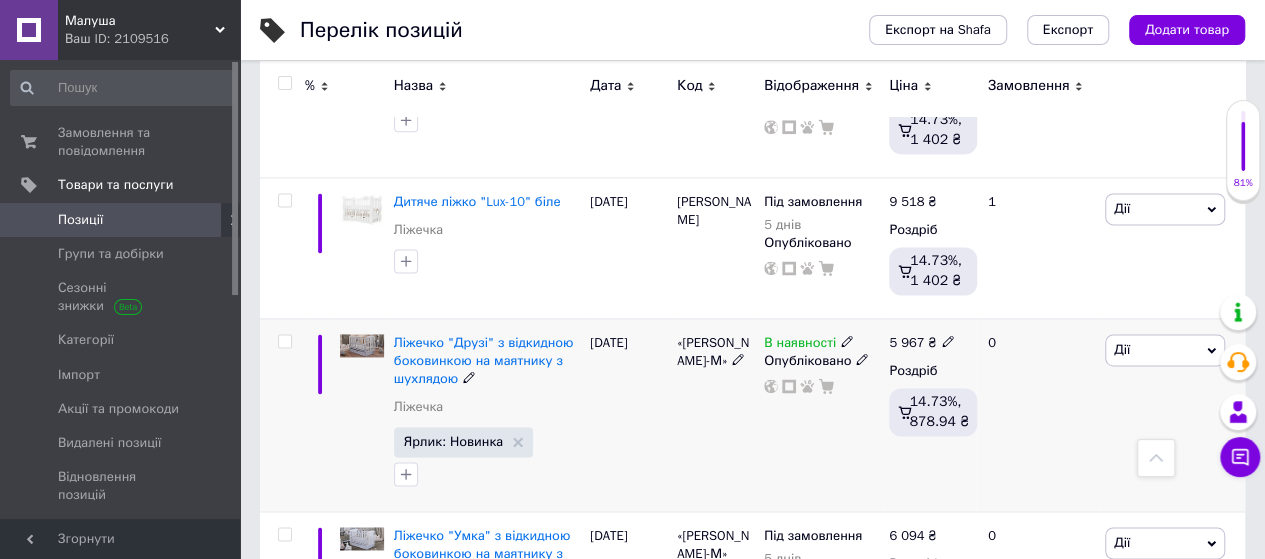 scroll, scrollTop: 1300, scrollLeft: 0, axis: vertical 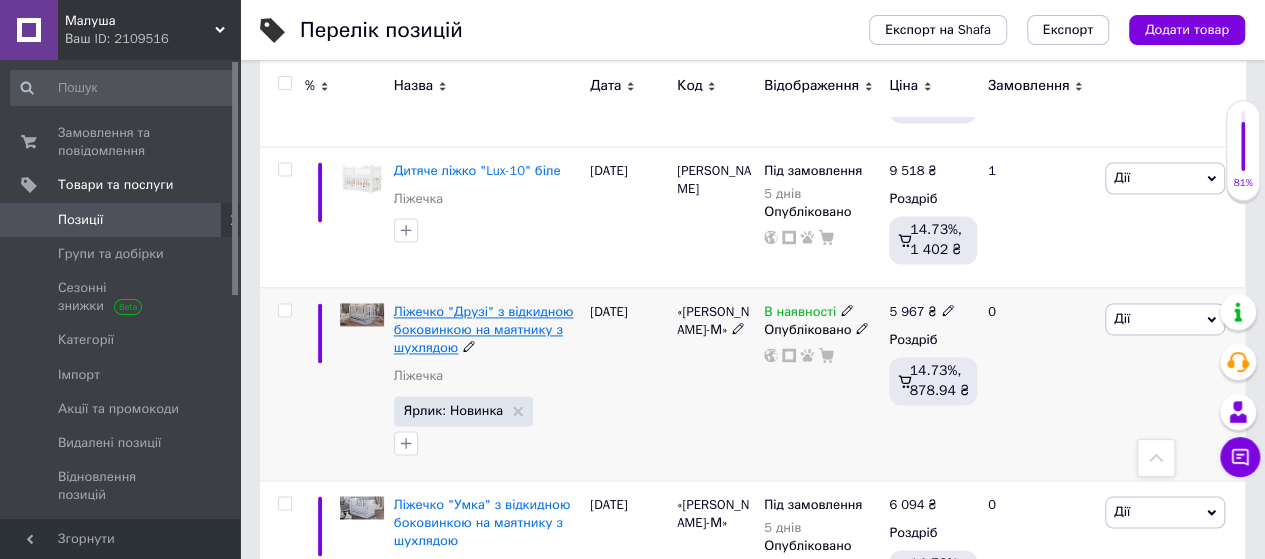 click on "Ліжечко "Друзі" з відкидною боковинкою на маятнику з шухлядою" at bounding box center [484, 329] 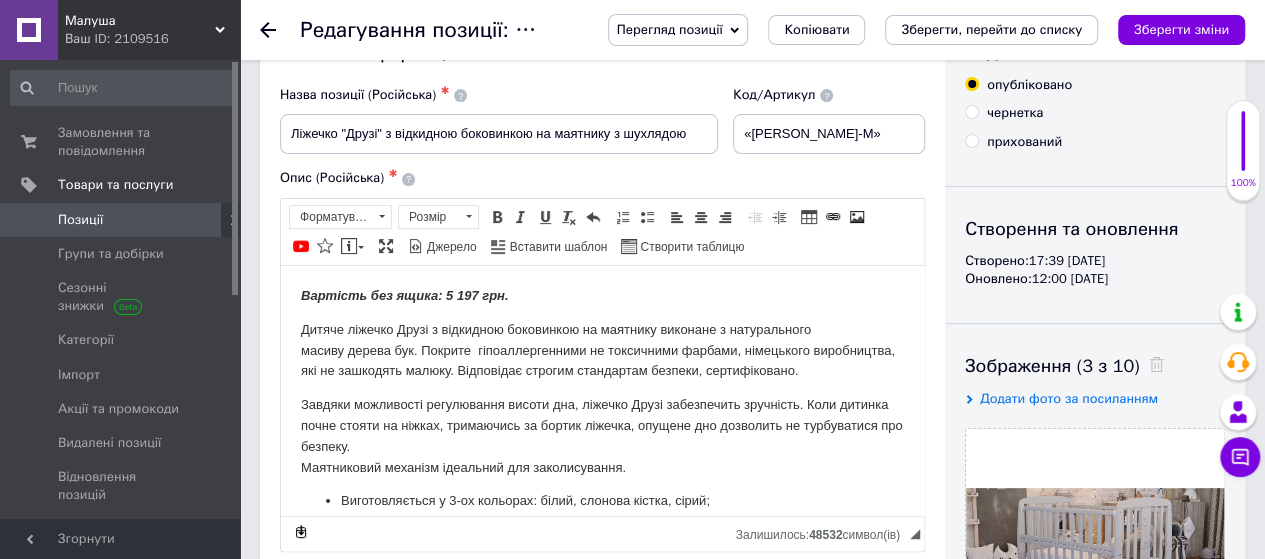 scroll, scrollTop: 100, scrollLeft: 0, axis: vertical 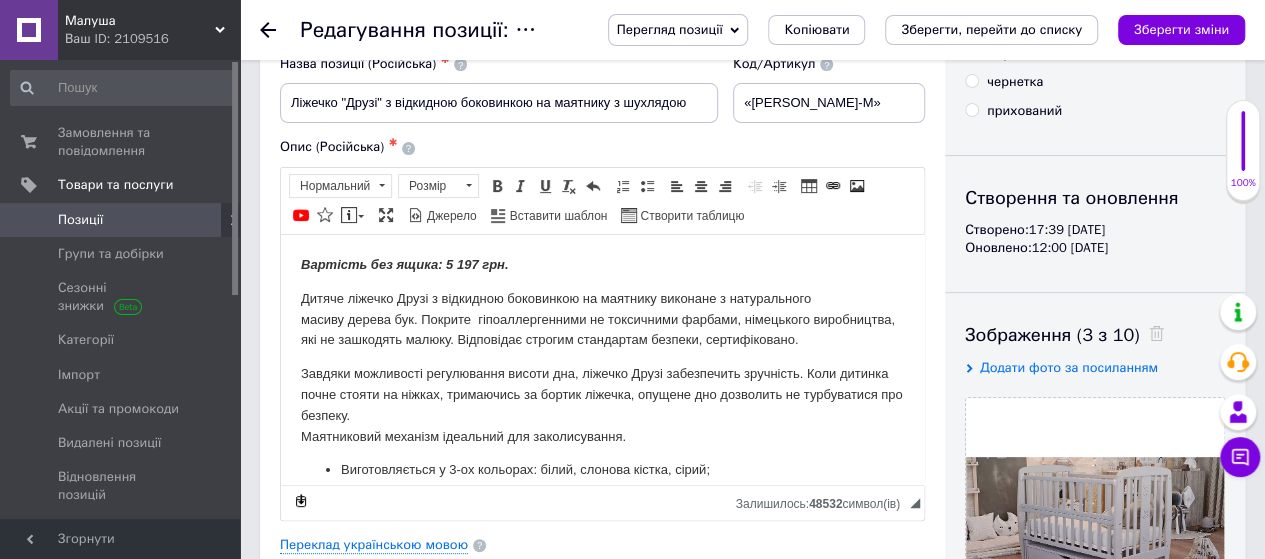 click on "Дитяче ліжечко Друзі з відкидною боковинкою на маятнику виконане з натурального масиву дерева бук. Покрите  гіпоаллергенними не токсичними фарбами, німецького виробництва, які не зашкодять малюку. Відповідає строгим стандартам безпеки, сертифіковано." at bounding box center [602, 319] 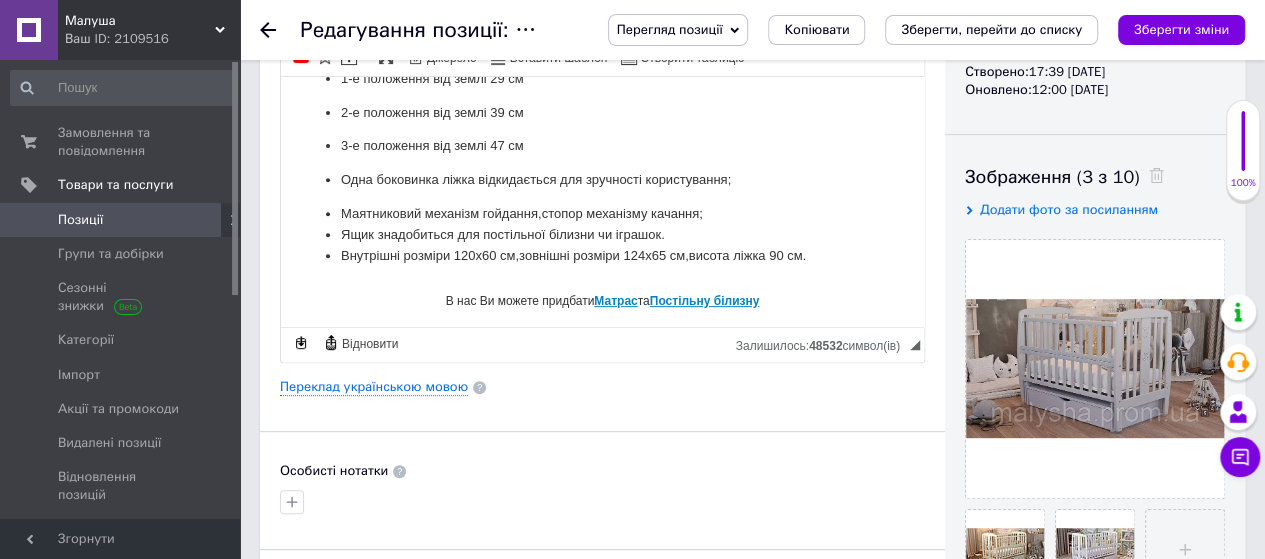 scroll, scrollTop: 300, scrollLeft: 0, axis: vertical 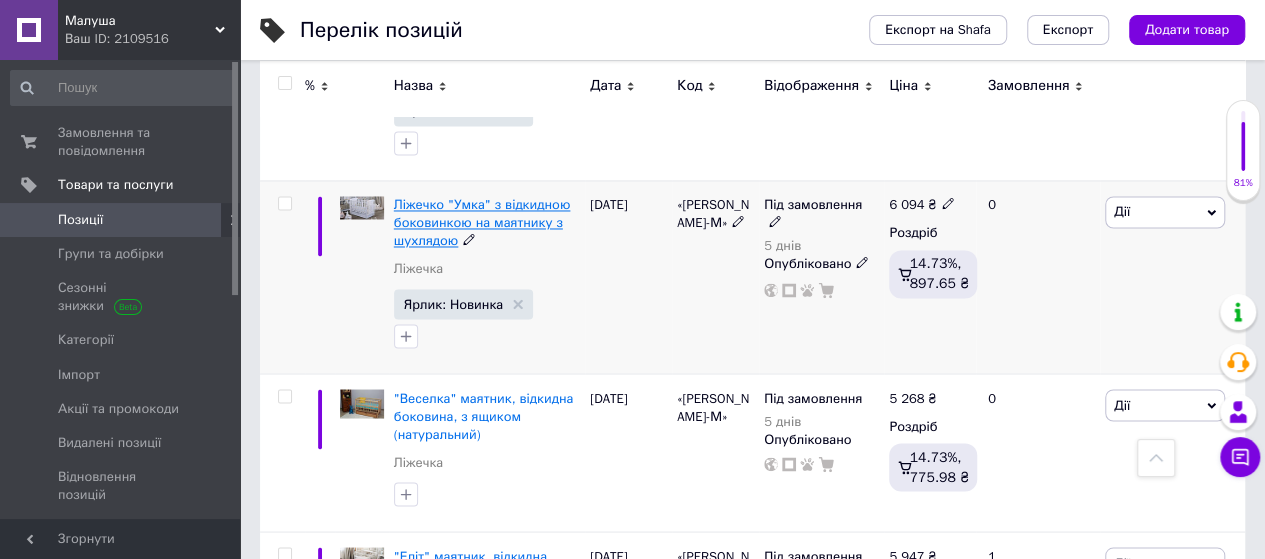 click on "Ліжечко "Умка" з відкидною боковинкою на маятнику з шухлядою" at bounding box center (482, 222) 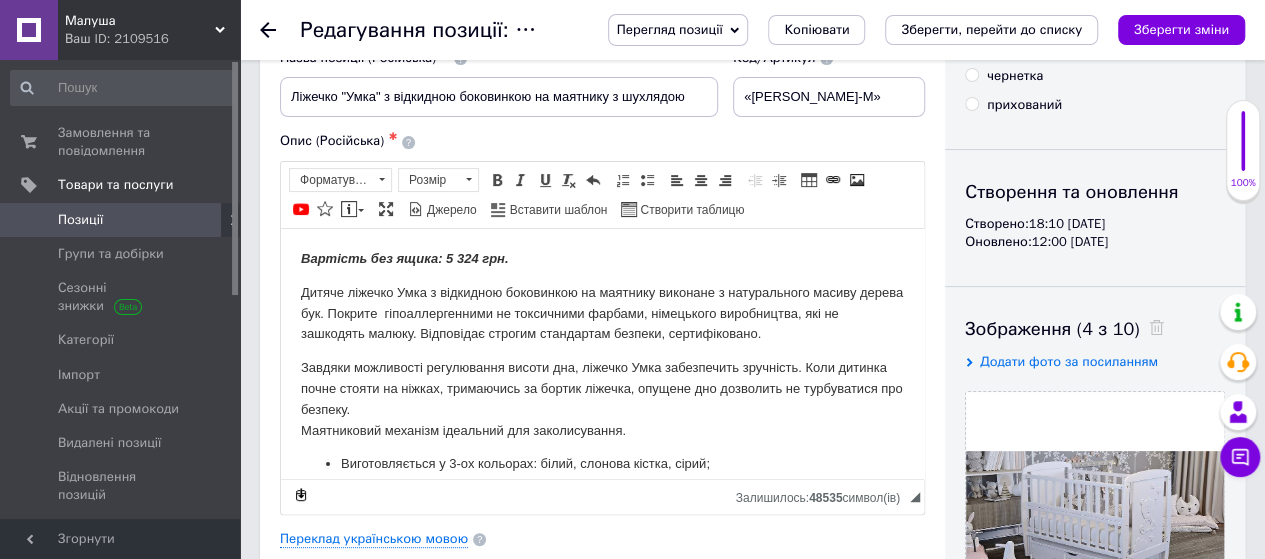 scroll, scrollTop: 100, scrollLeft: 0, axis: vertical 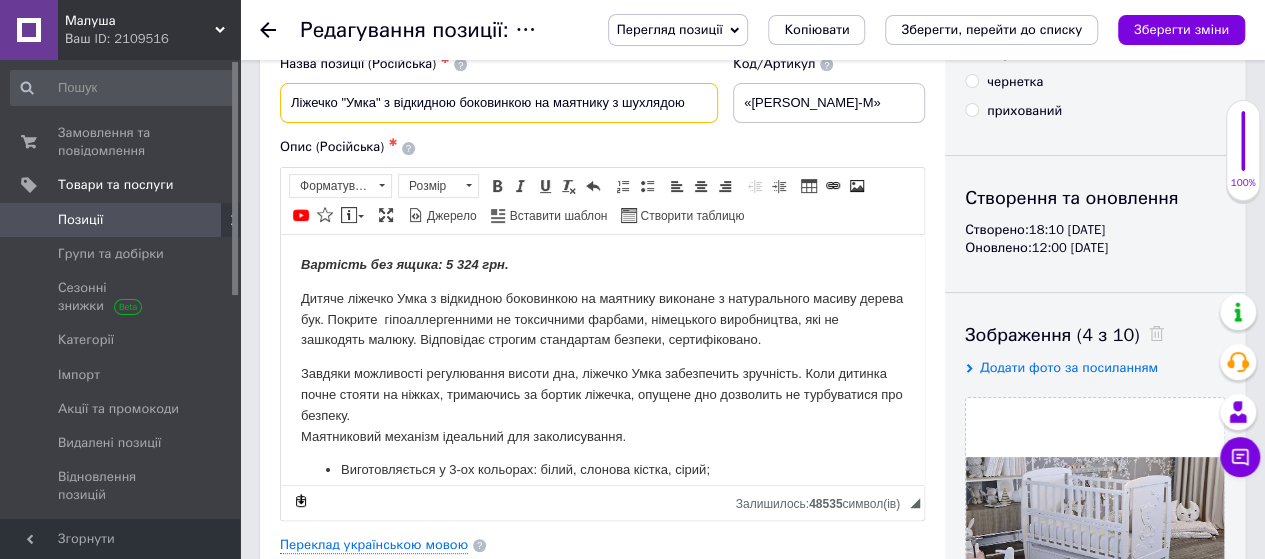 click on "Ліжечко "Умка" з відкидною боковинкою на маятнику з шухлядою" at bounding box center [499, 103] 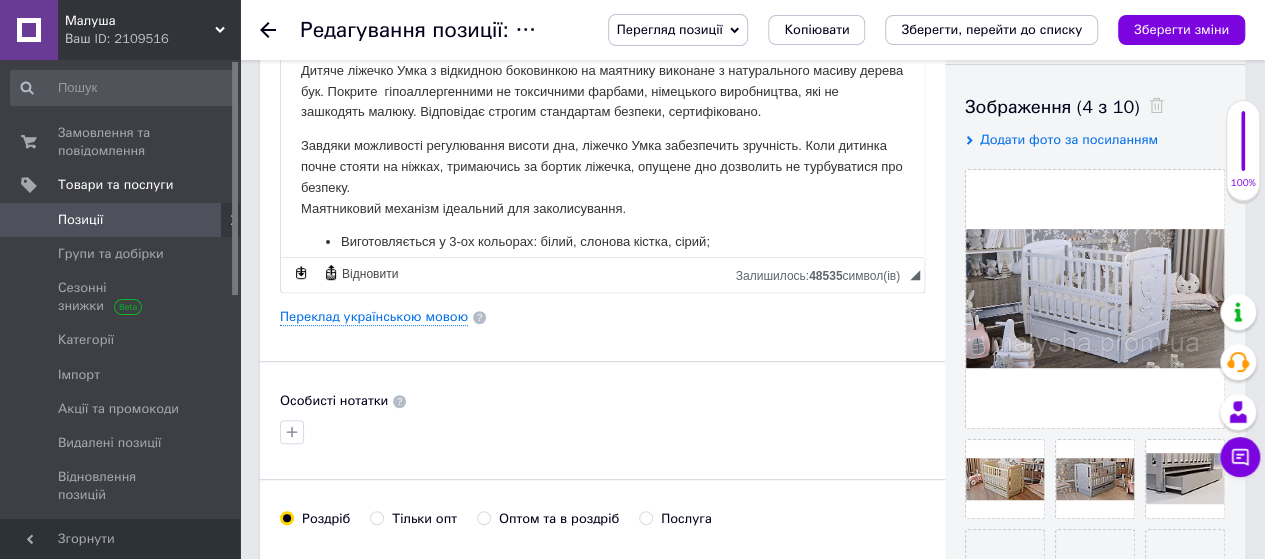 scroll, scrollTop: 300, scrollLeft: 0, axis: vertical 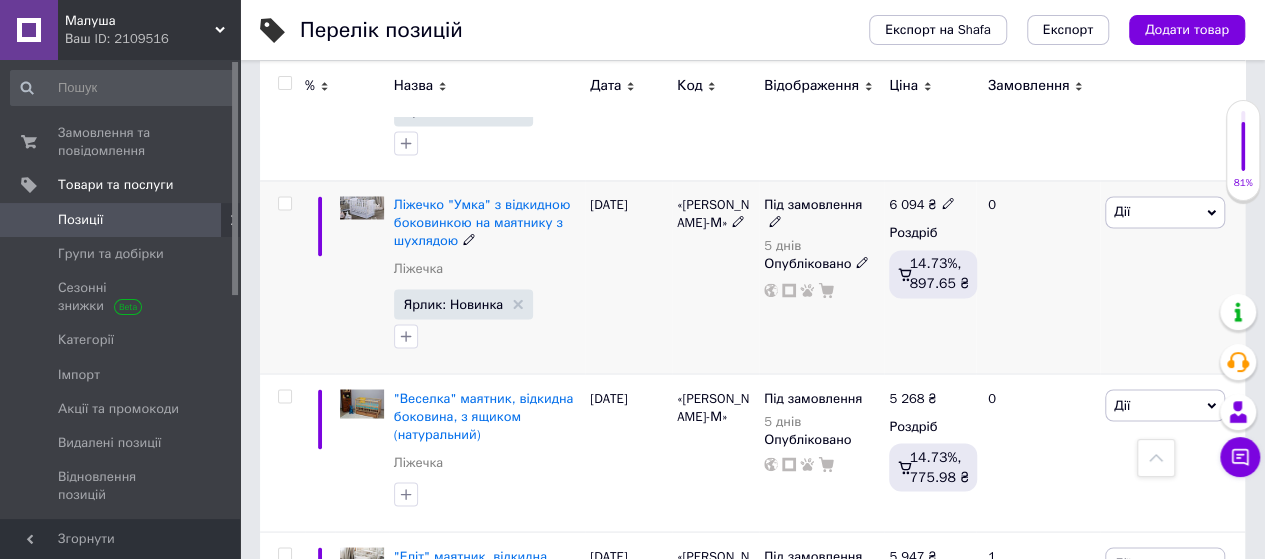 click 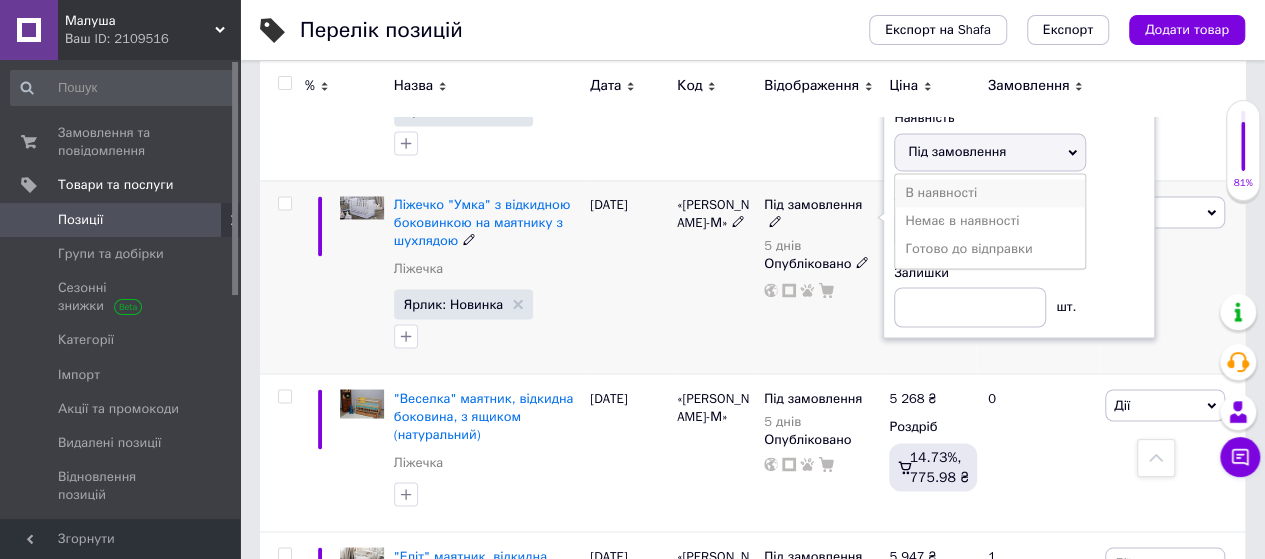click on "В наявності" at bounding box center [990, 193] 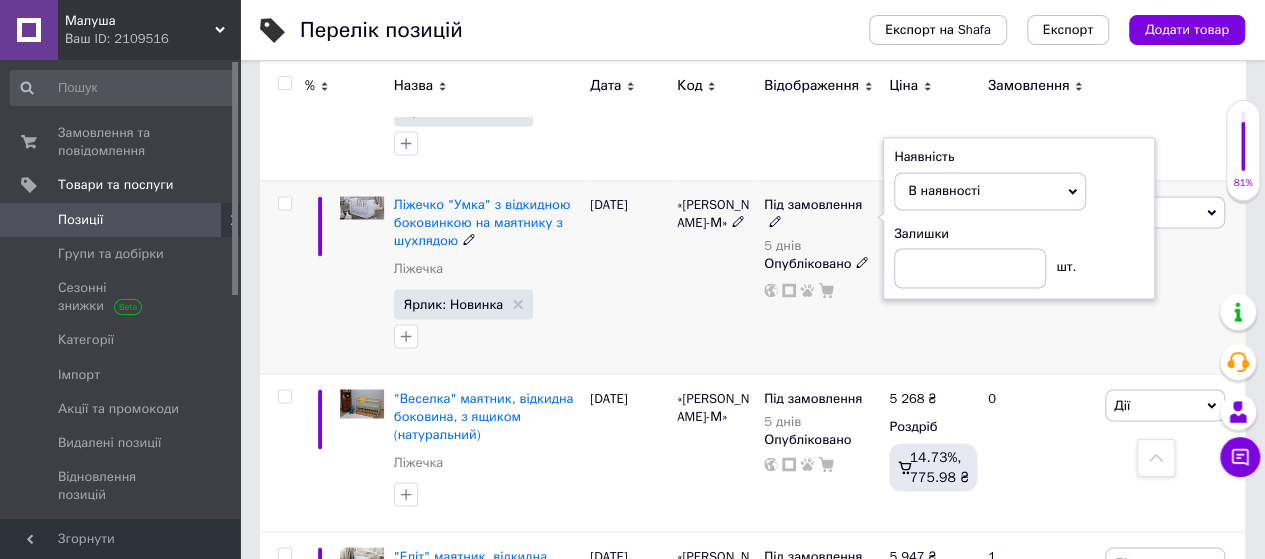click on "«[PERSON_NAME]-М»" at bounding box center (715, 276) 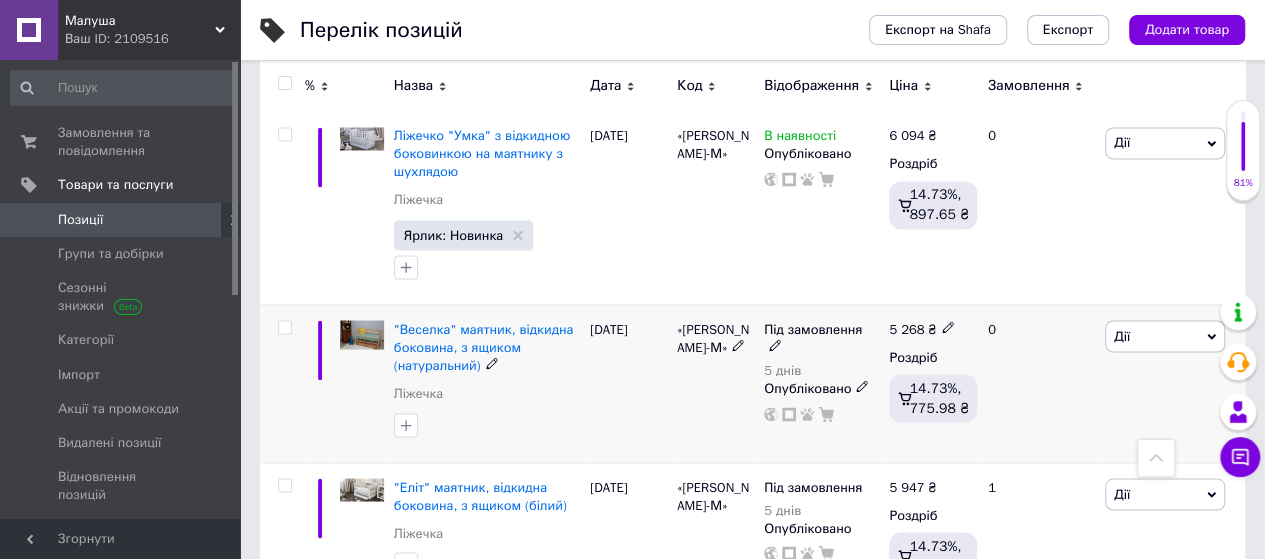 scroll, scrollTop: 1700, scrollLeft: 0, axis: vertical 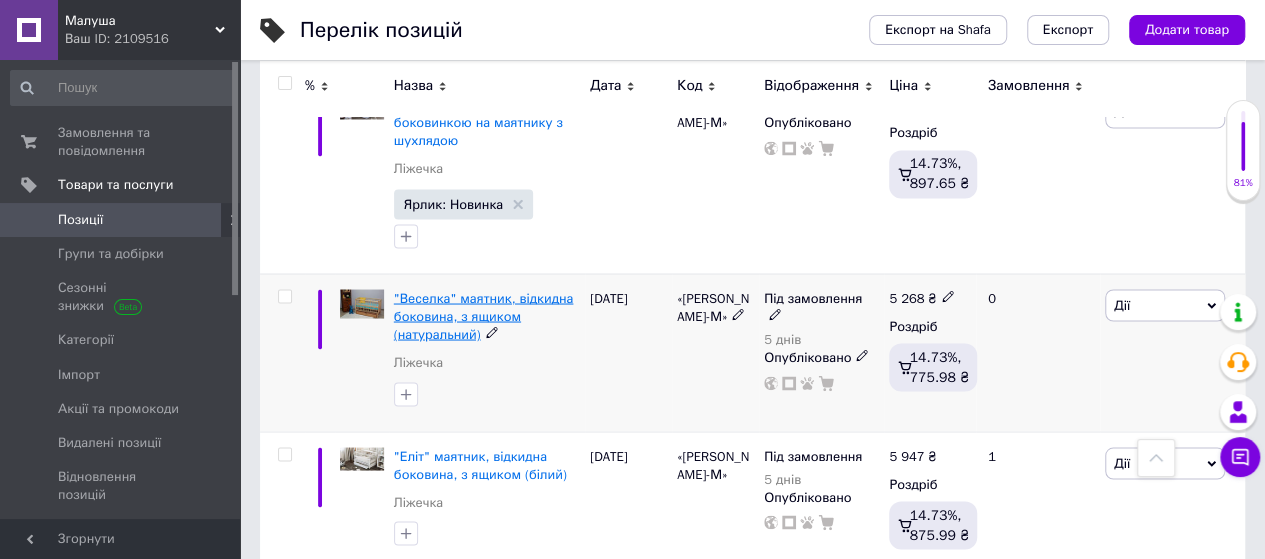 click on ""Веселка" маятник, відкидна боковина, з ящиком (натуральний)" at bounding box center [484, 315] 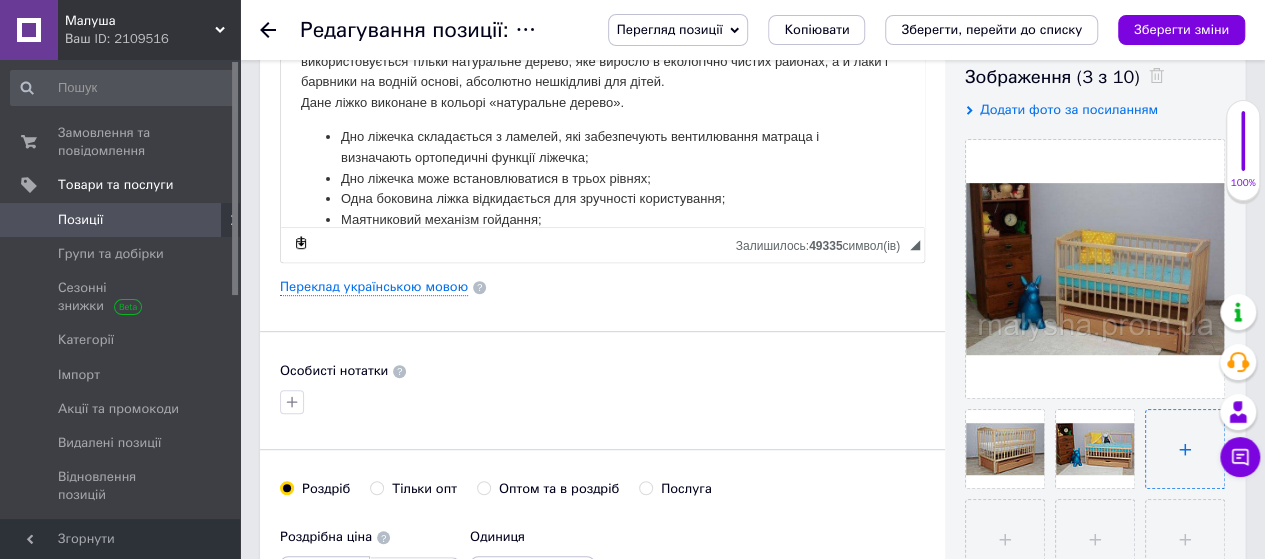 scroll, scrollTop: 400, scrollLeft: 0, axis: vertical 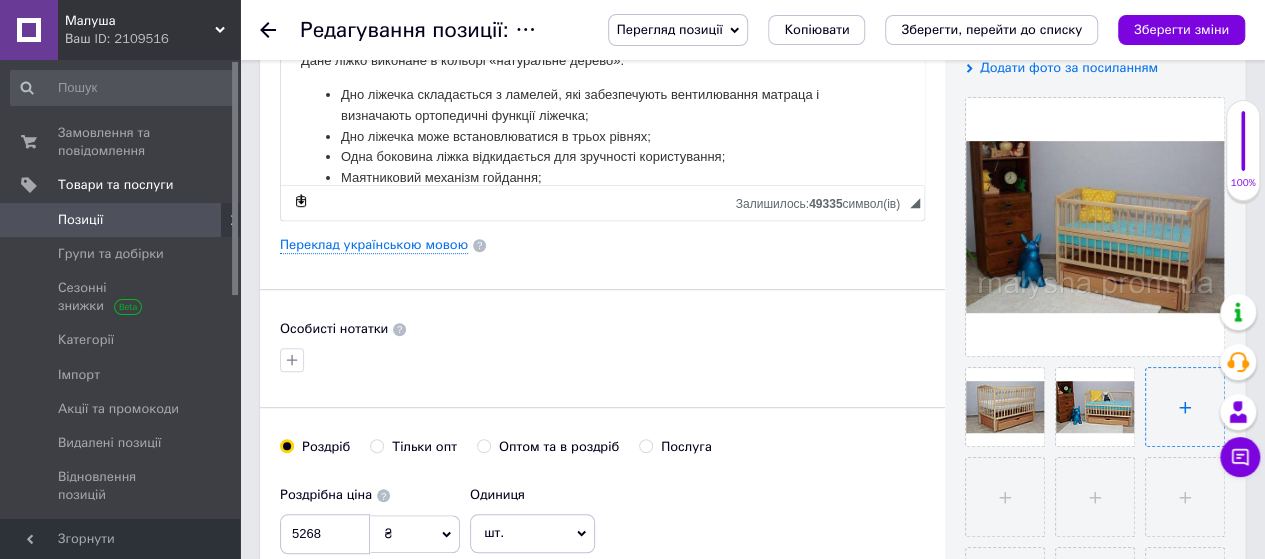 click at bounding box center [1185, 407] 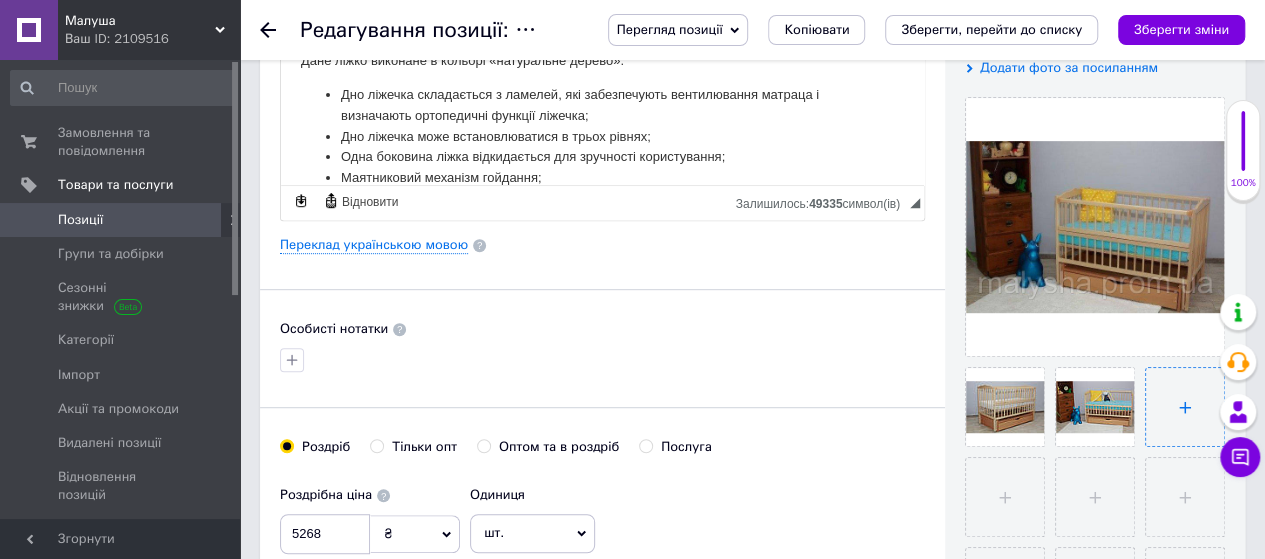 type on "C:\fakepath\в.jpg" 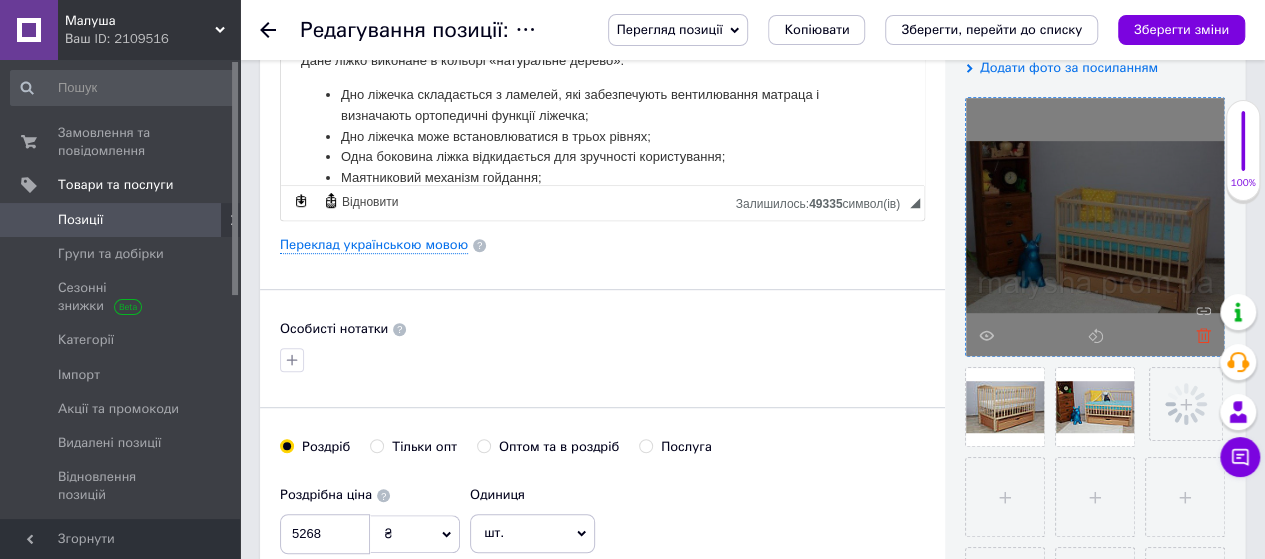 click 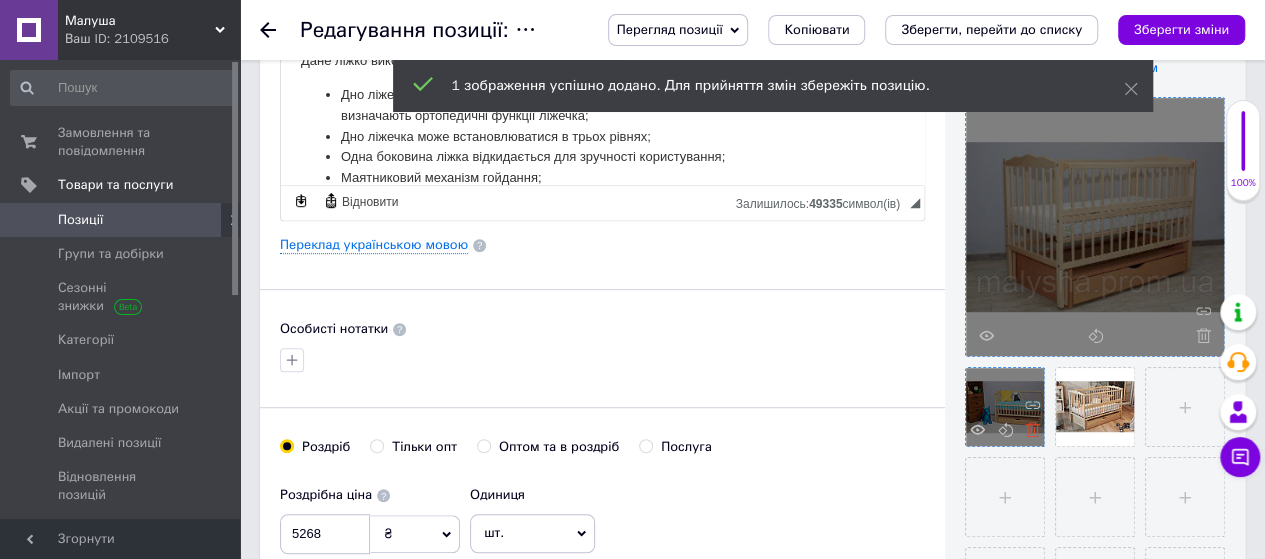 click 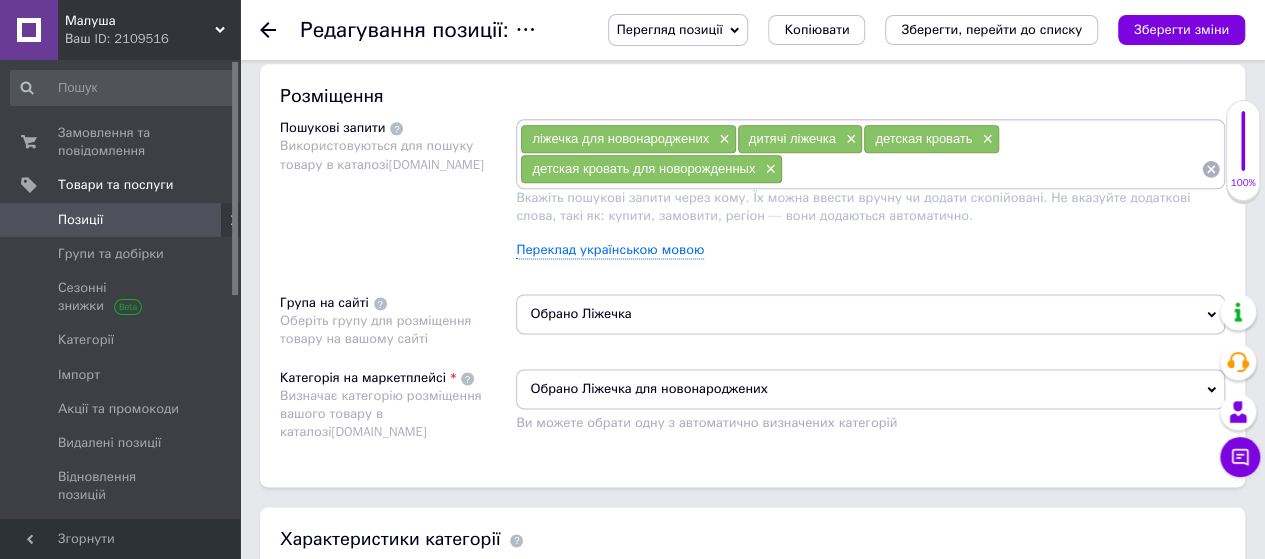 scroll, scrollTop: 800, scrollLeft: 0, axis: vertical 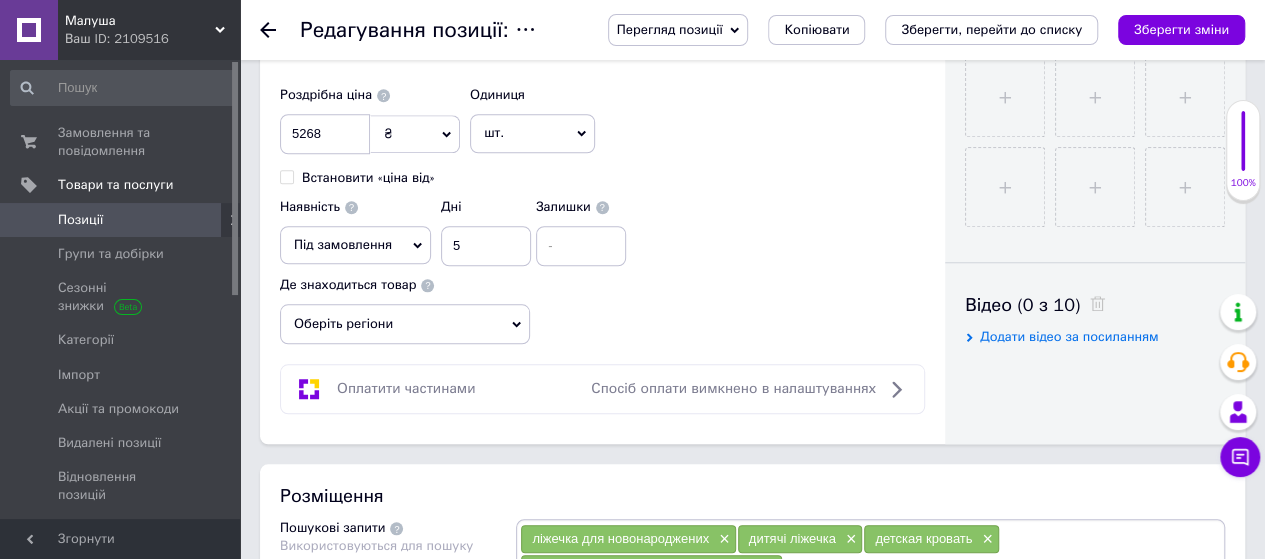 click on "Під замовлення" at bounding box center (355, 245) 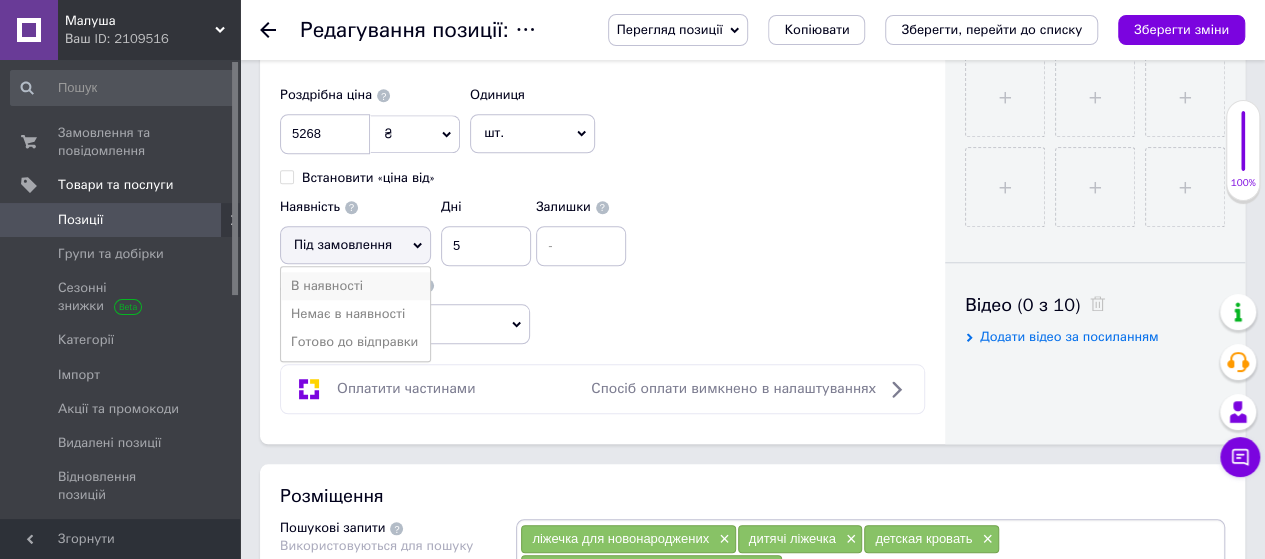 click on "В наявності" at bounding box center [355, 286] 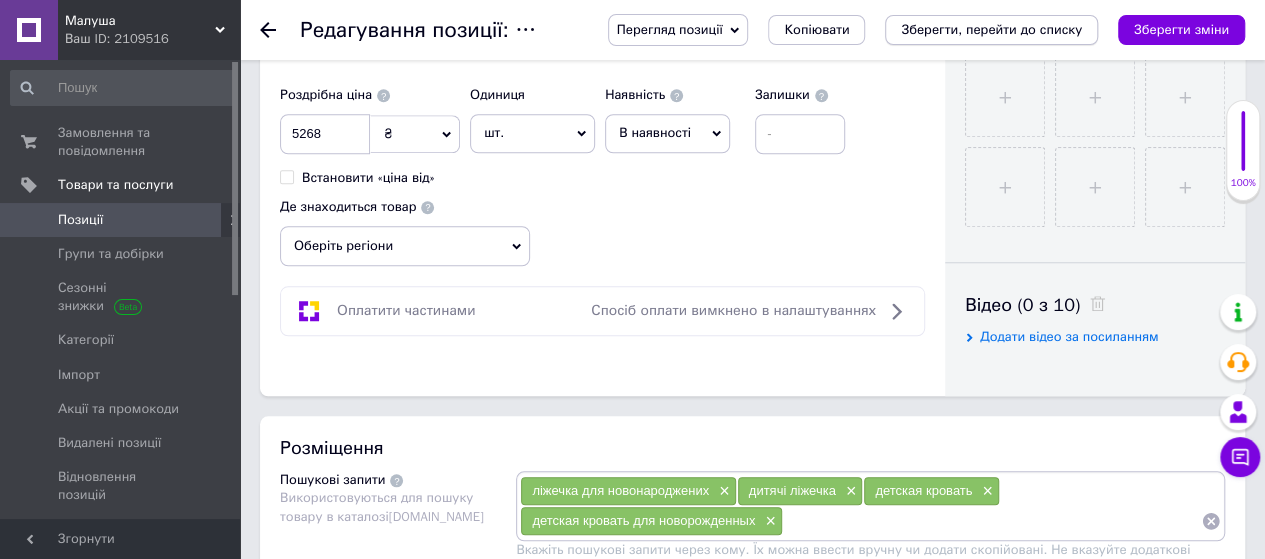 click on "Зберегти, перейти до списку" at bounding box center [991, 29] 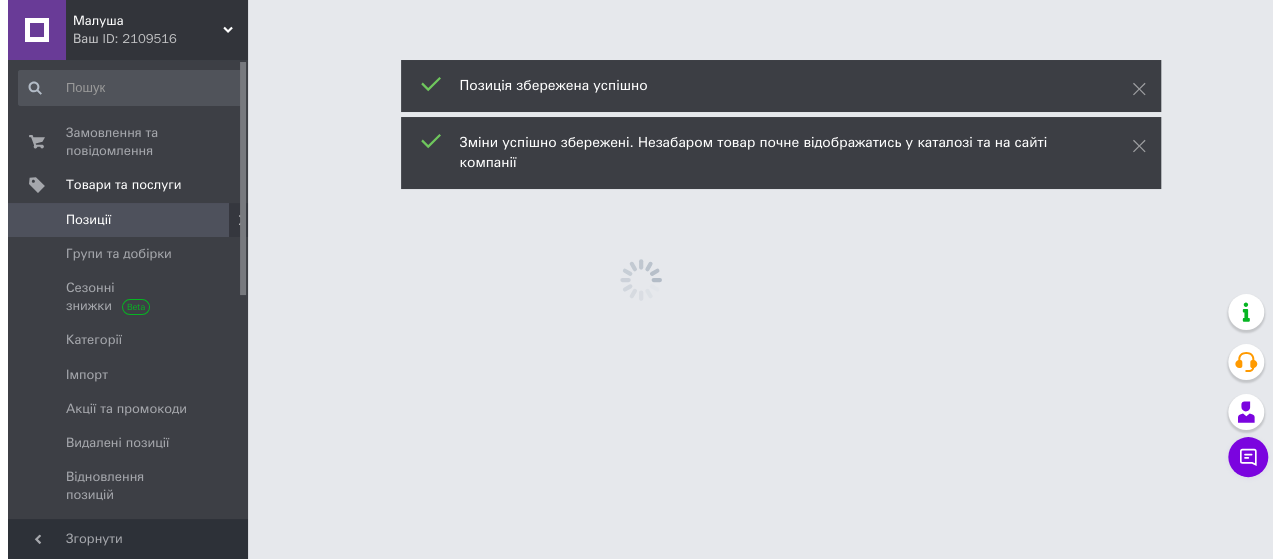scroll, scrollTop: 0, scrollLeft: 0, axis: both 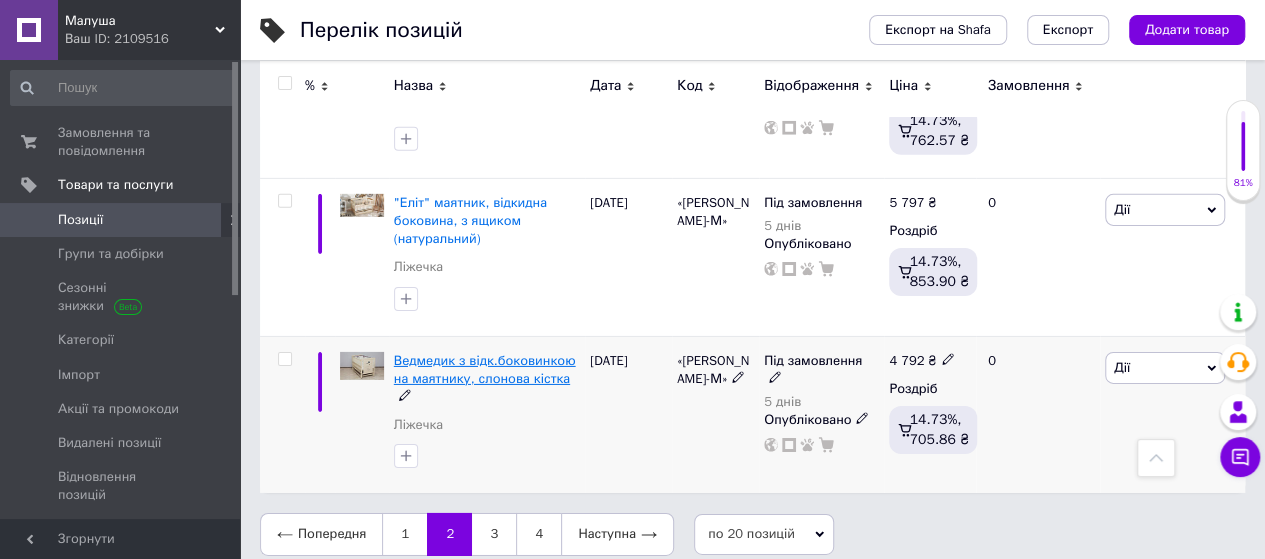 click on "Ведмедик з відк.боковинкою на маятнику, слонова кістка" at bounding box center (485, 369) 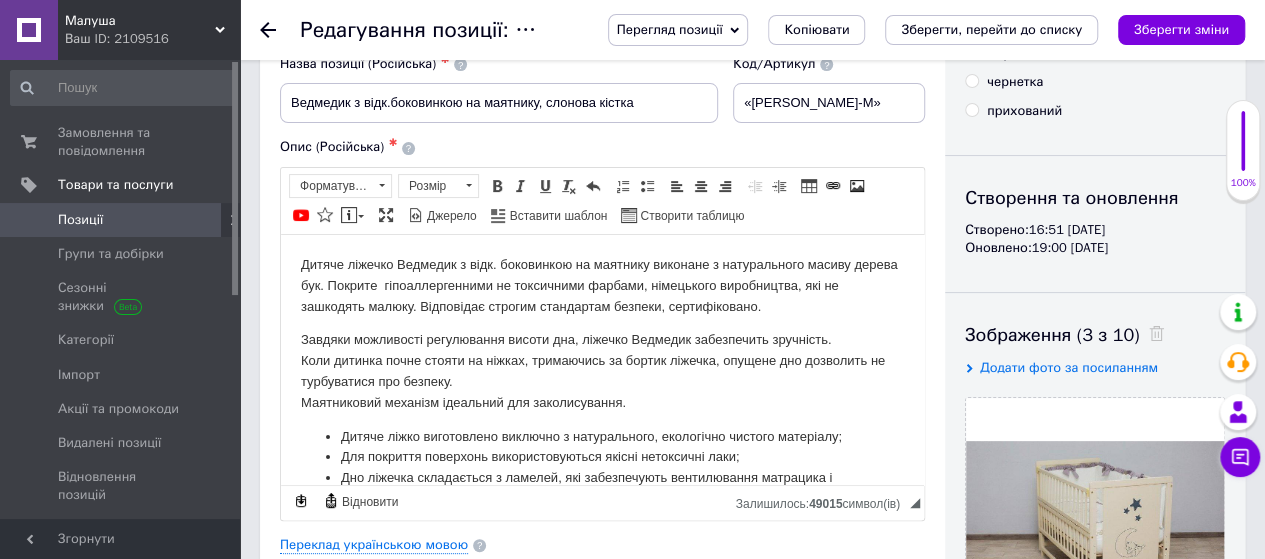 scroll, scrollTop: 300, scrollLeft: 0, axis: vertical 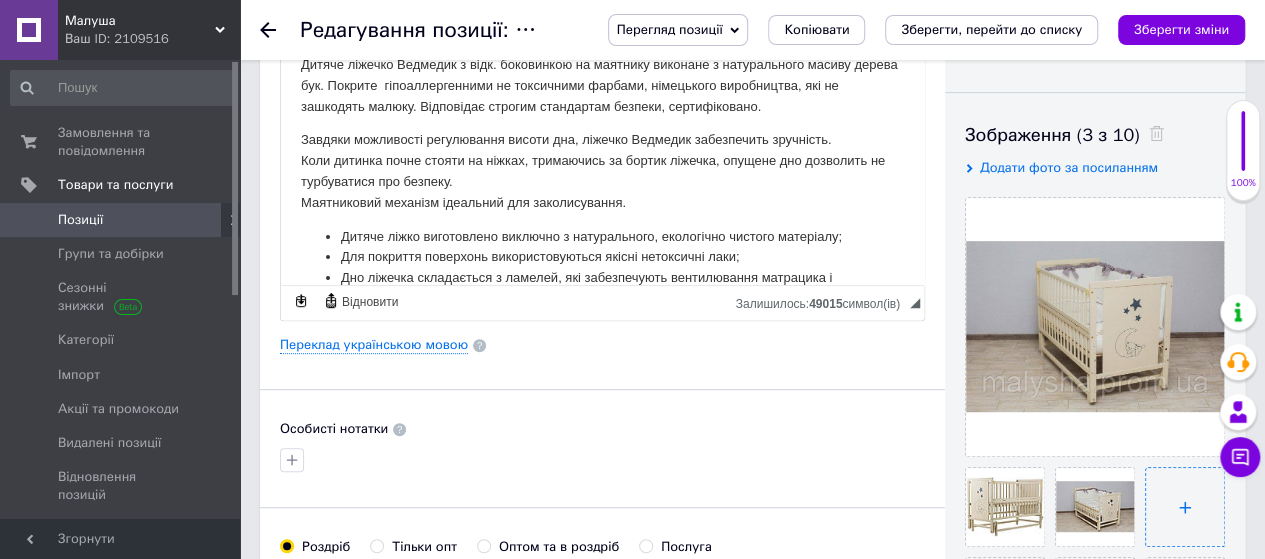 click at bounding box center (1185, 507) 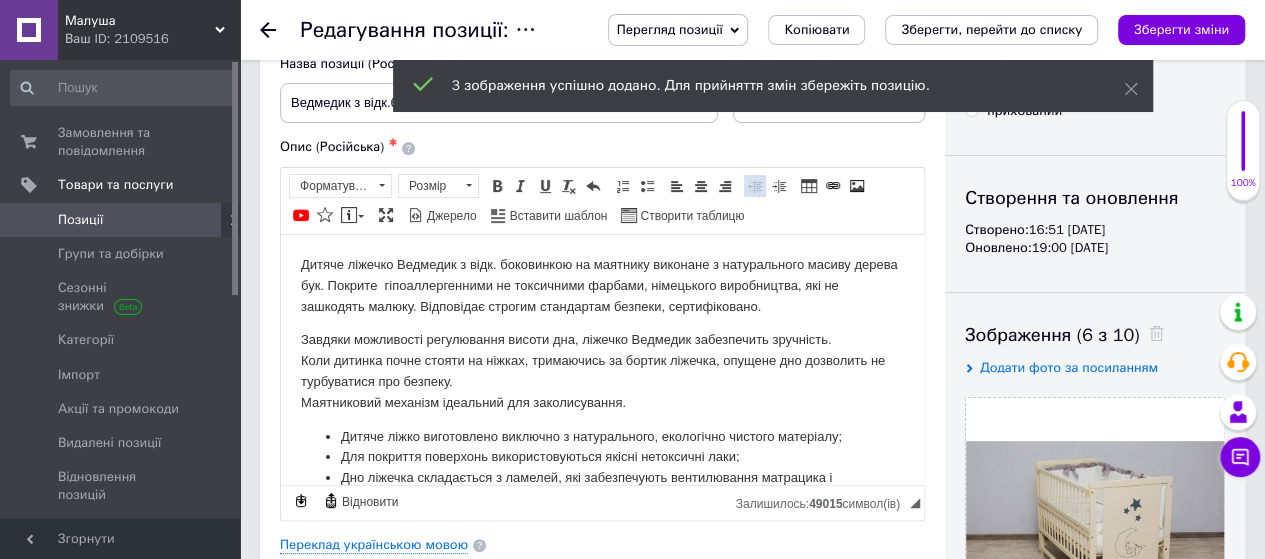 scroll, scrollTop: 0, scrollLeft: 0, axis: both 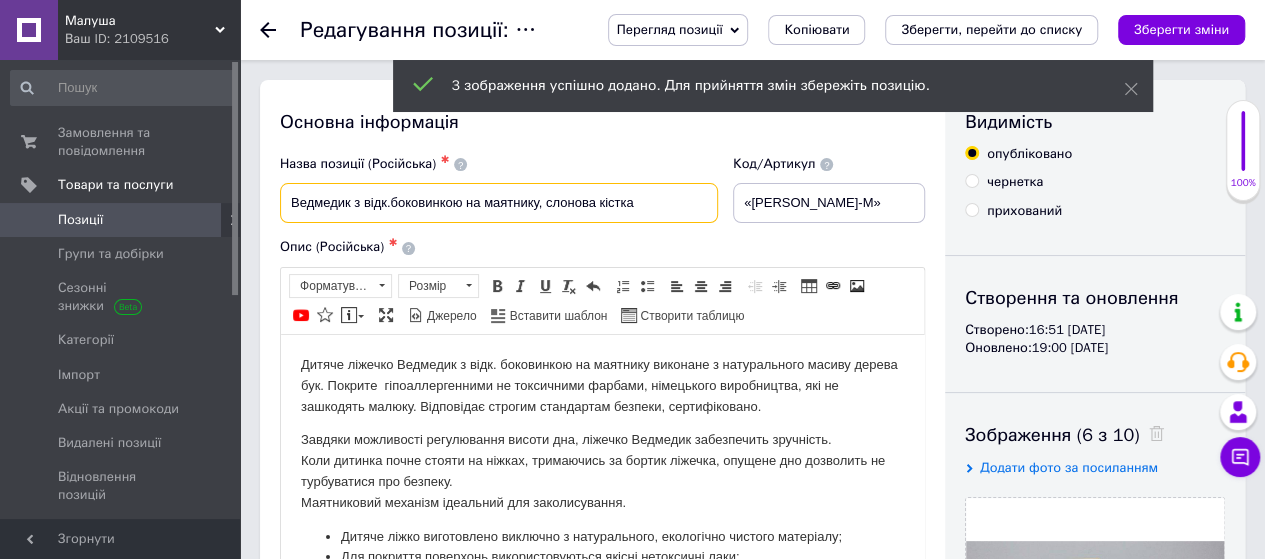 drag, startPoint x: 664, startPoint y: 203, endPoint x: 538, endPoint y: 202, distance: 126.00397 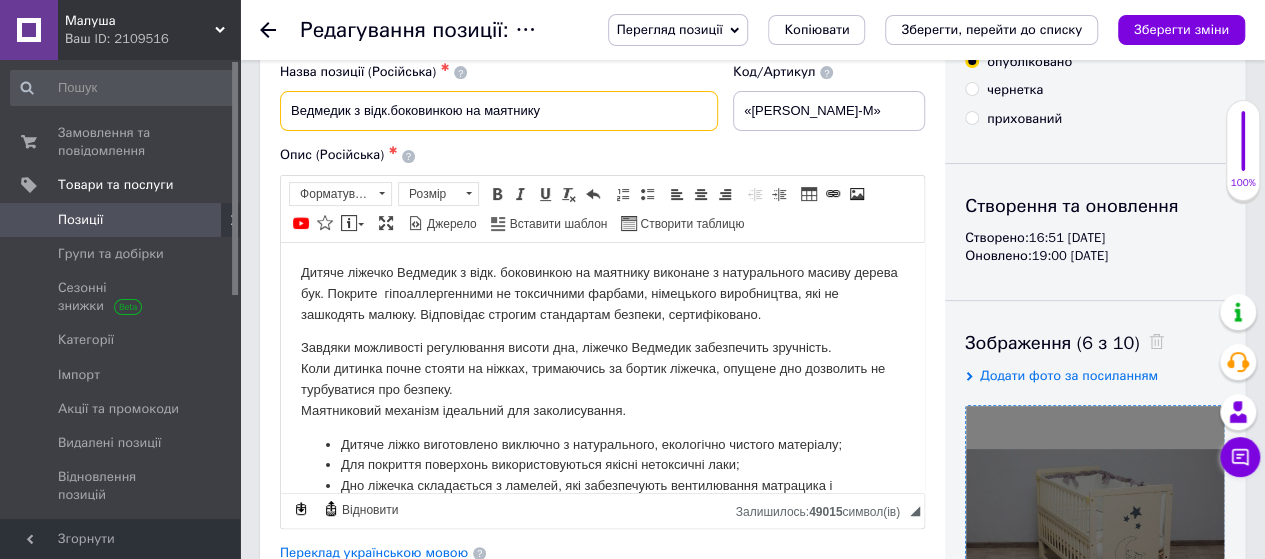 scroll, scrollTop: 300, scrollLeft: 0, axis: vertical 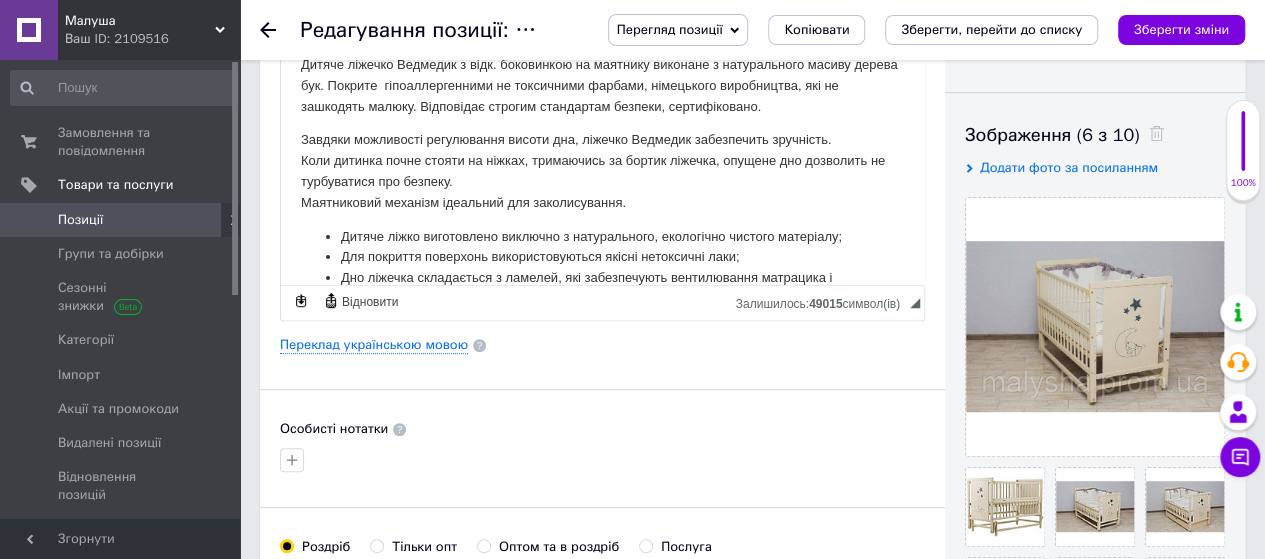 type on "Ведмедик з відк.боковинкою на маятнику" 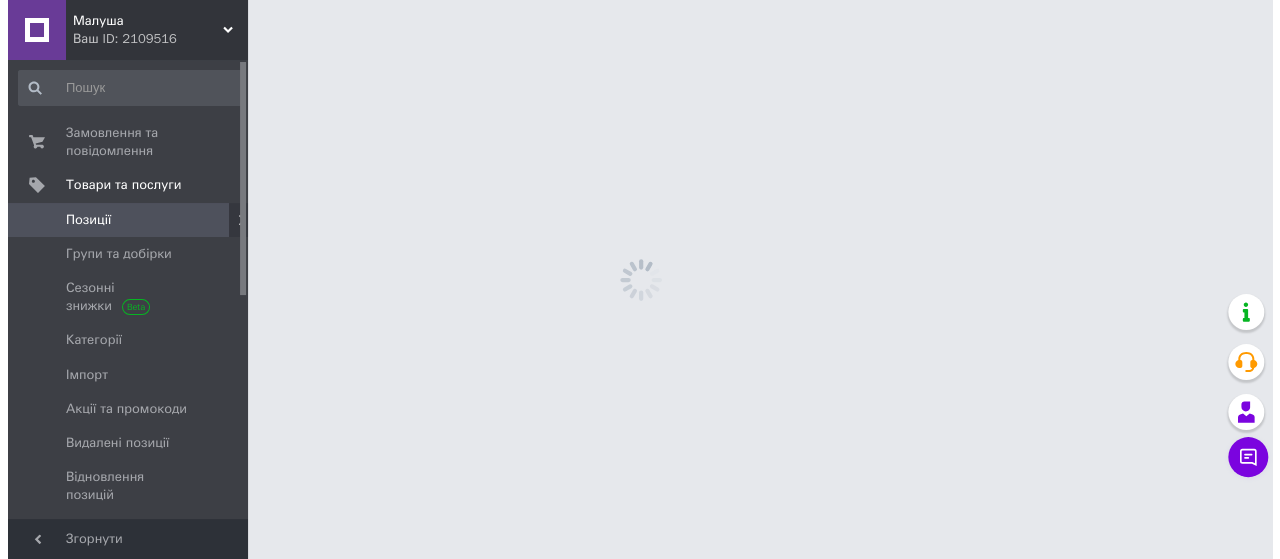scroll, scrollTop: 0, scrollLeft: 0, axis: both 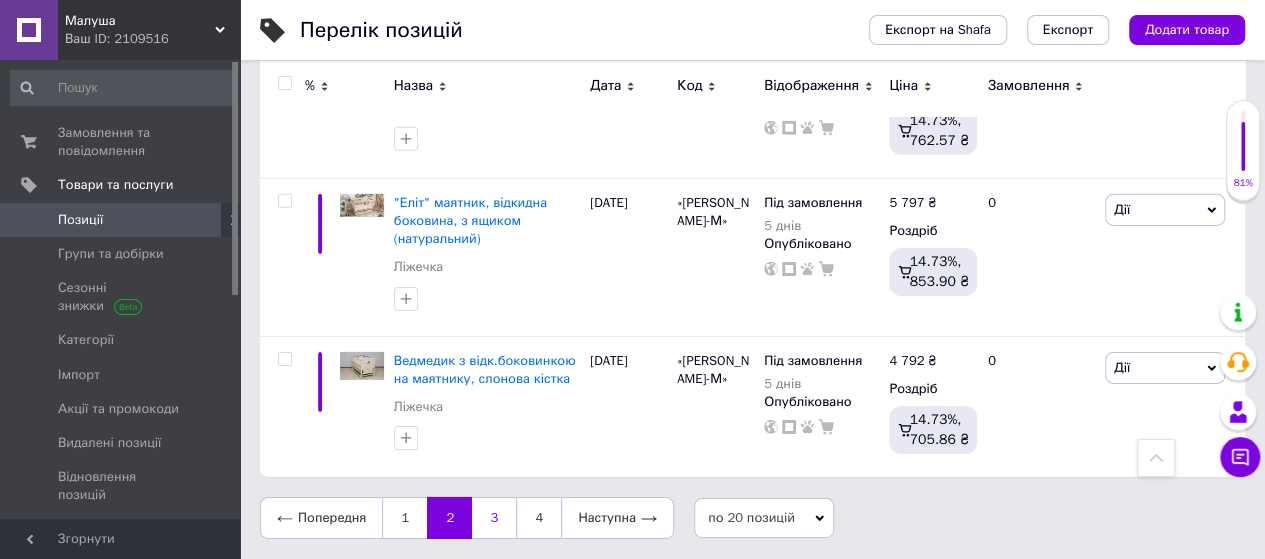 click on "3" at bounding box center (494, 518) 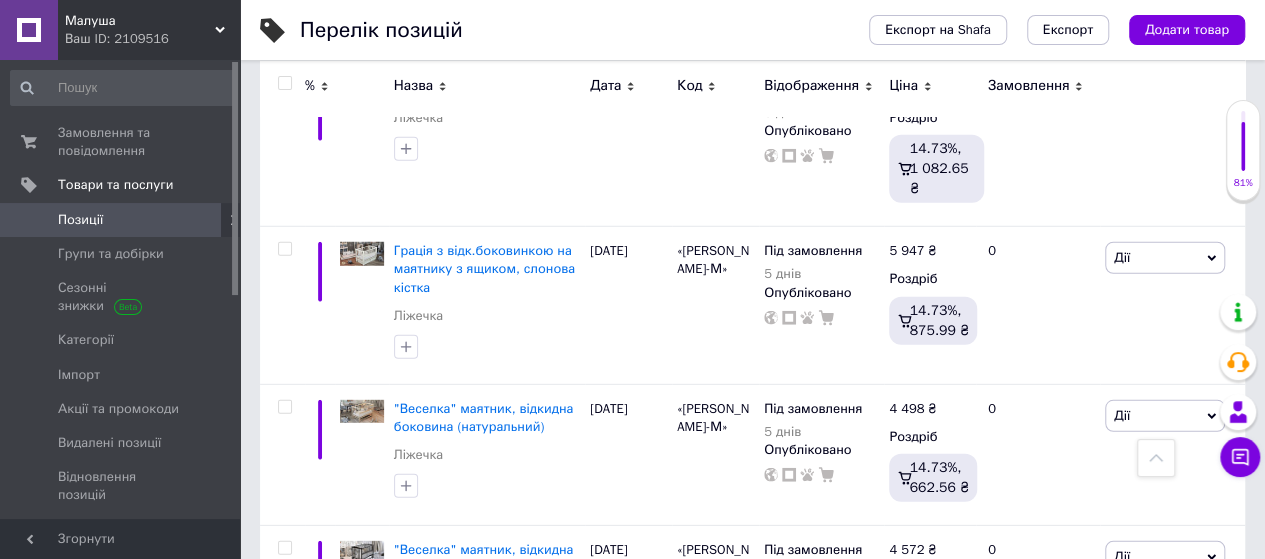 scroll, scrollTop: 2888, scrollLeft: 0, axis: vertical 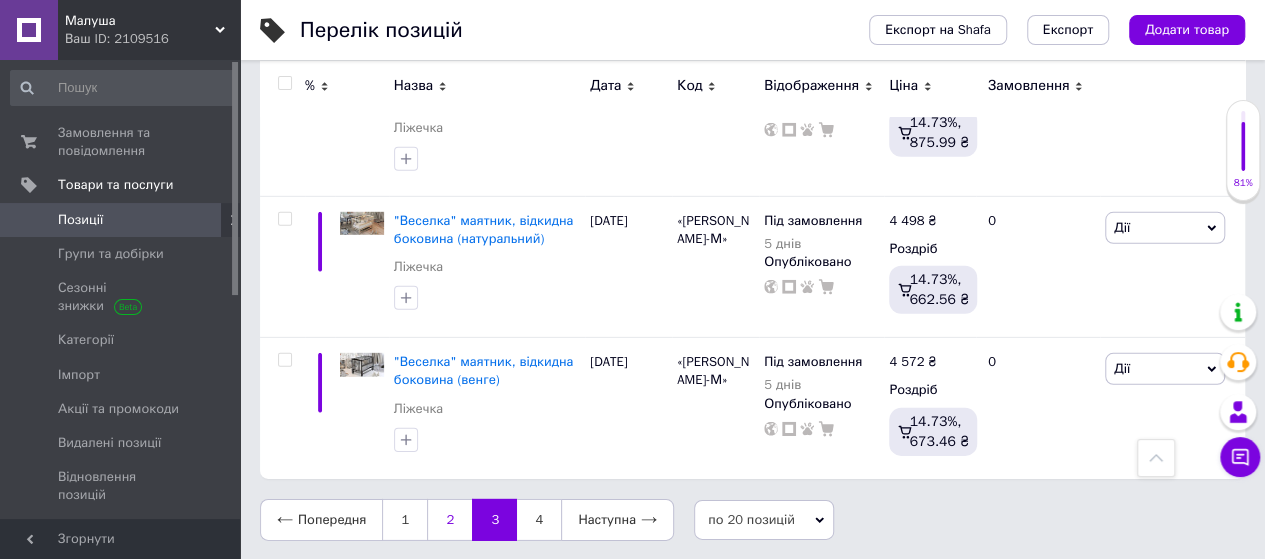click on "2" at bounding box center (449, 520) 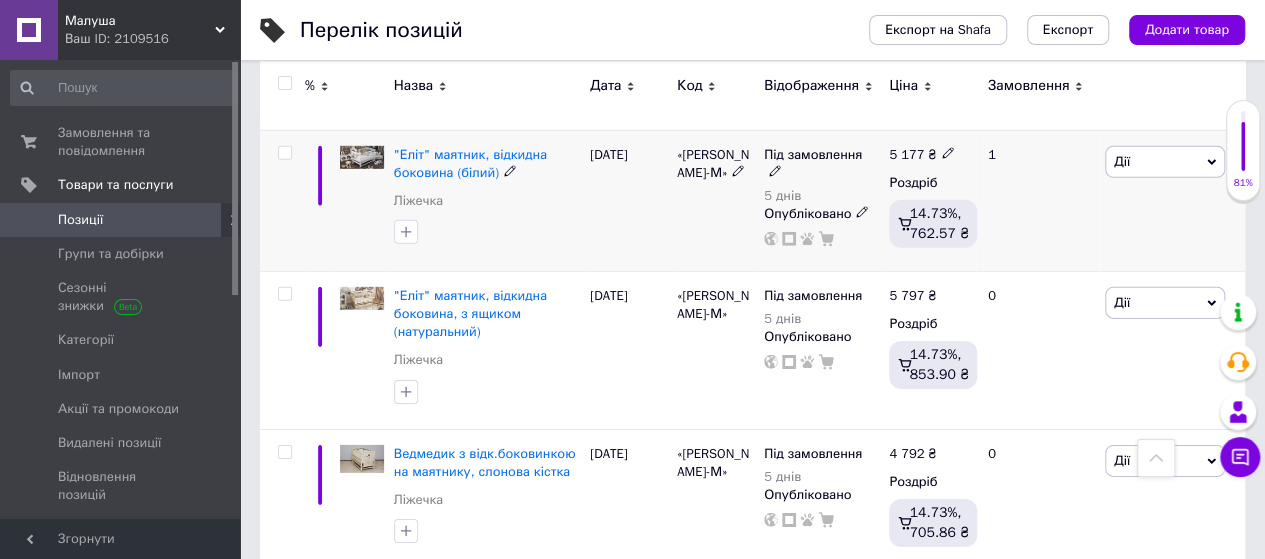 scroll, scrollTop: 3100, scrollLeft: 0, axis: vertical 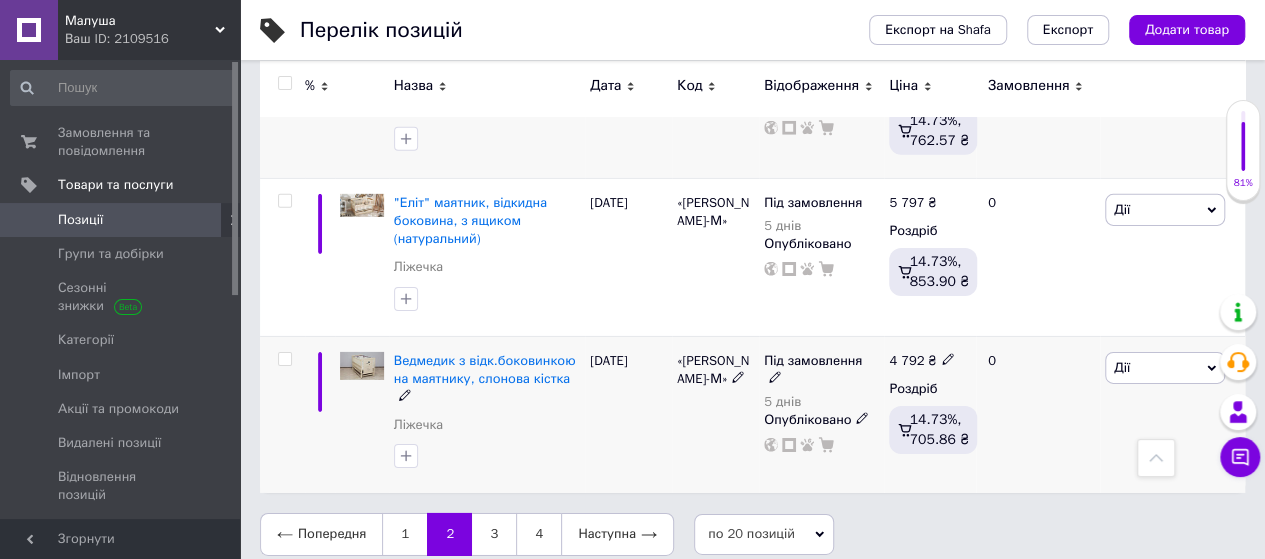 click 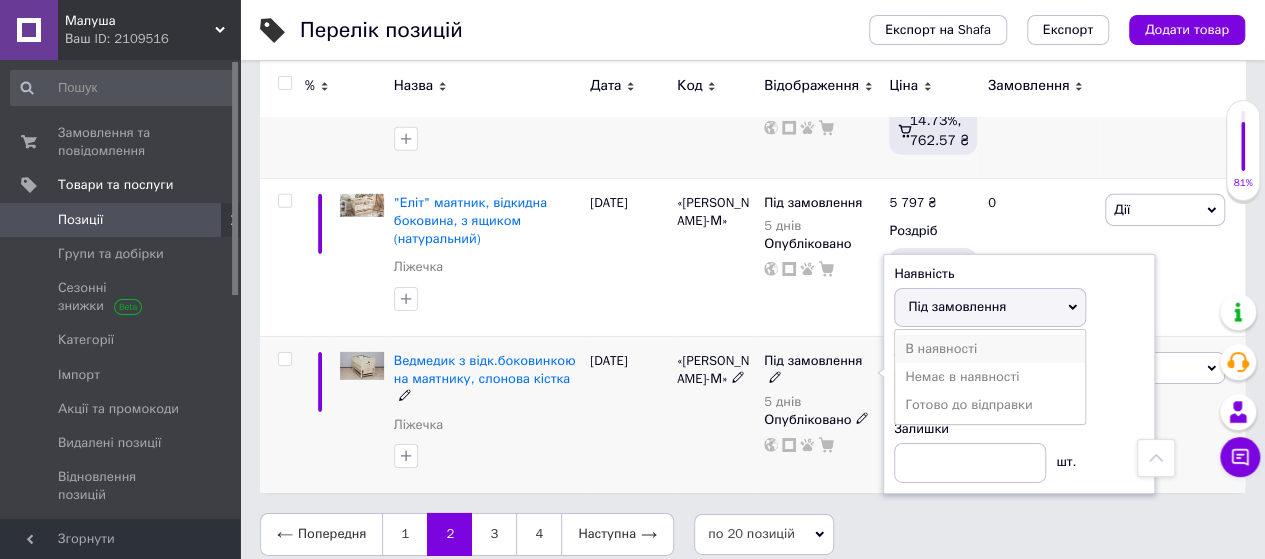 click on "В наявності" at bounding box center (990, 349) 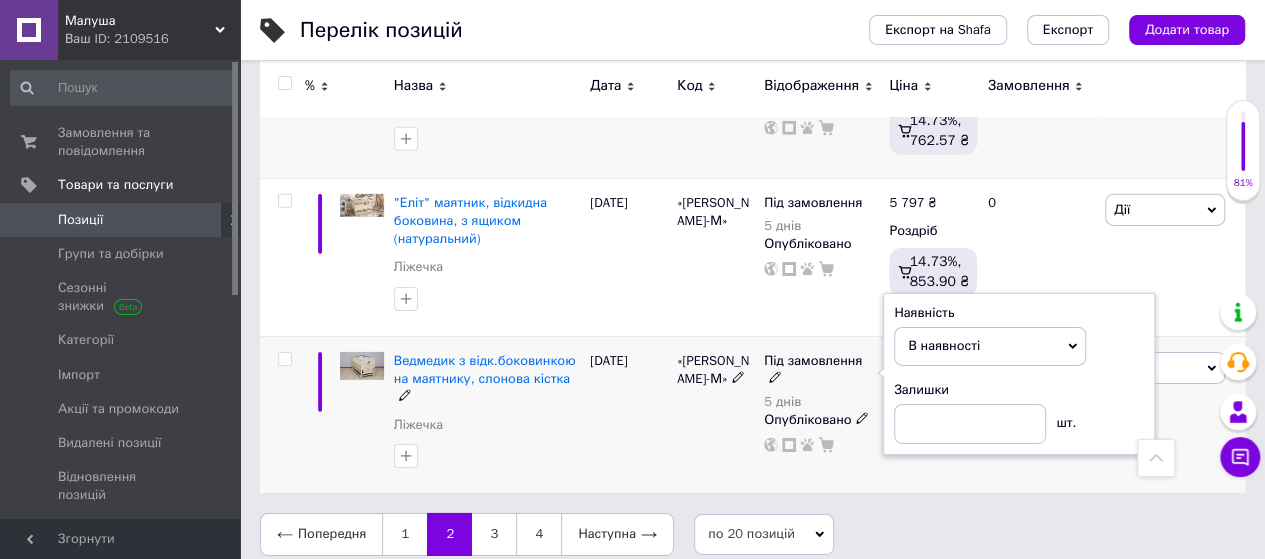 click on "[DATE]" at bounding box center [628, 414] 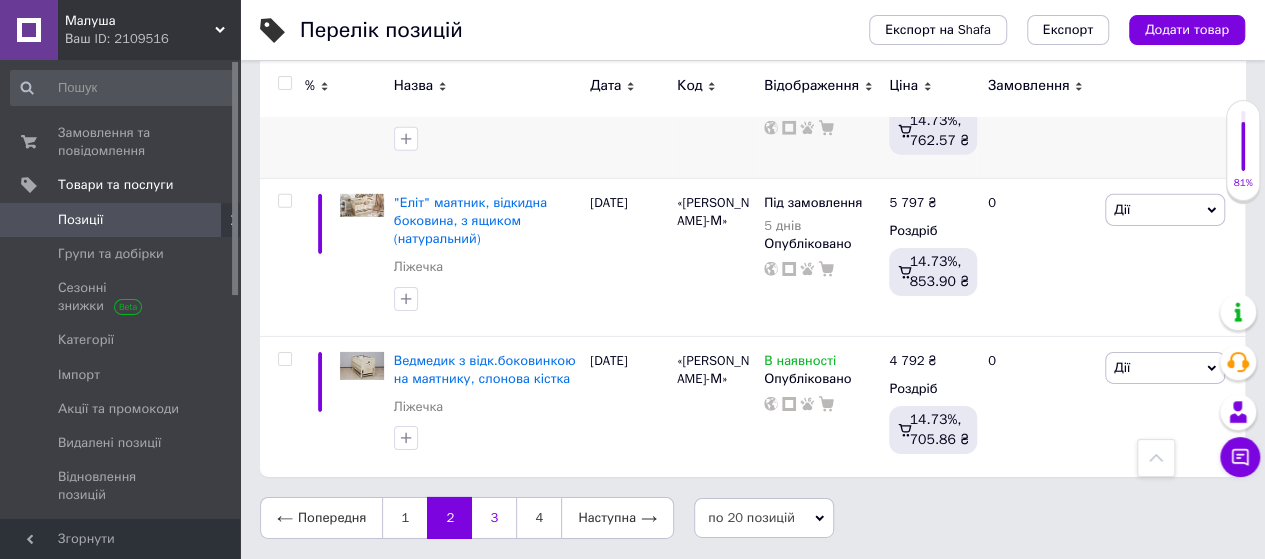click on "3" at bounding box center (494, 518) 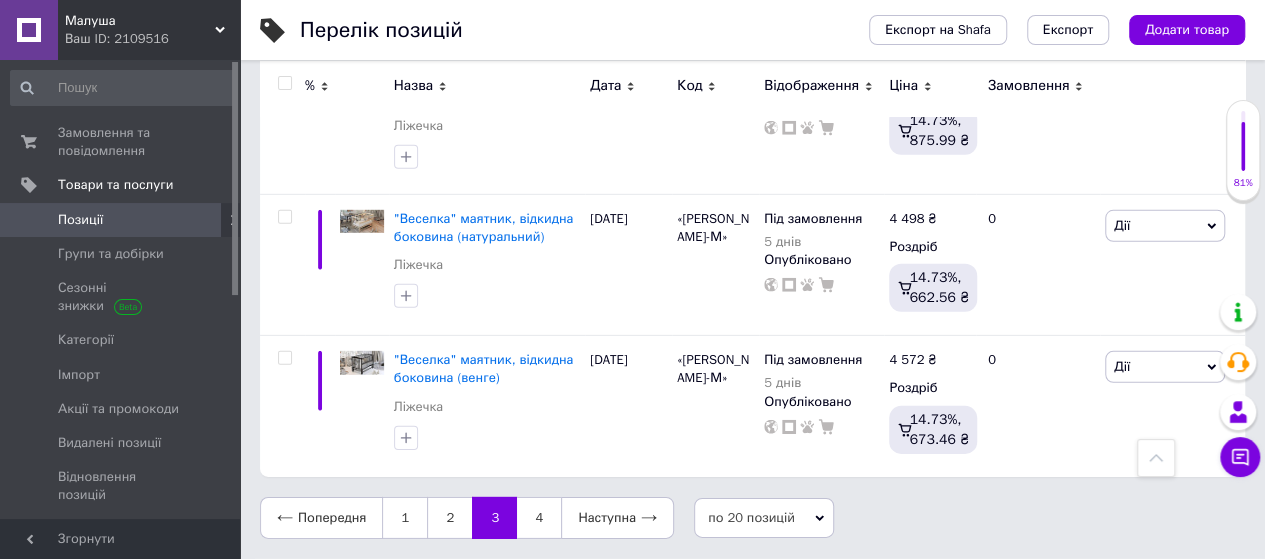 scroll, scrollTop: 2888, scrollLeft: 0, axis: vertical 